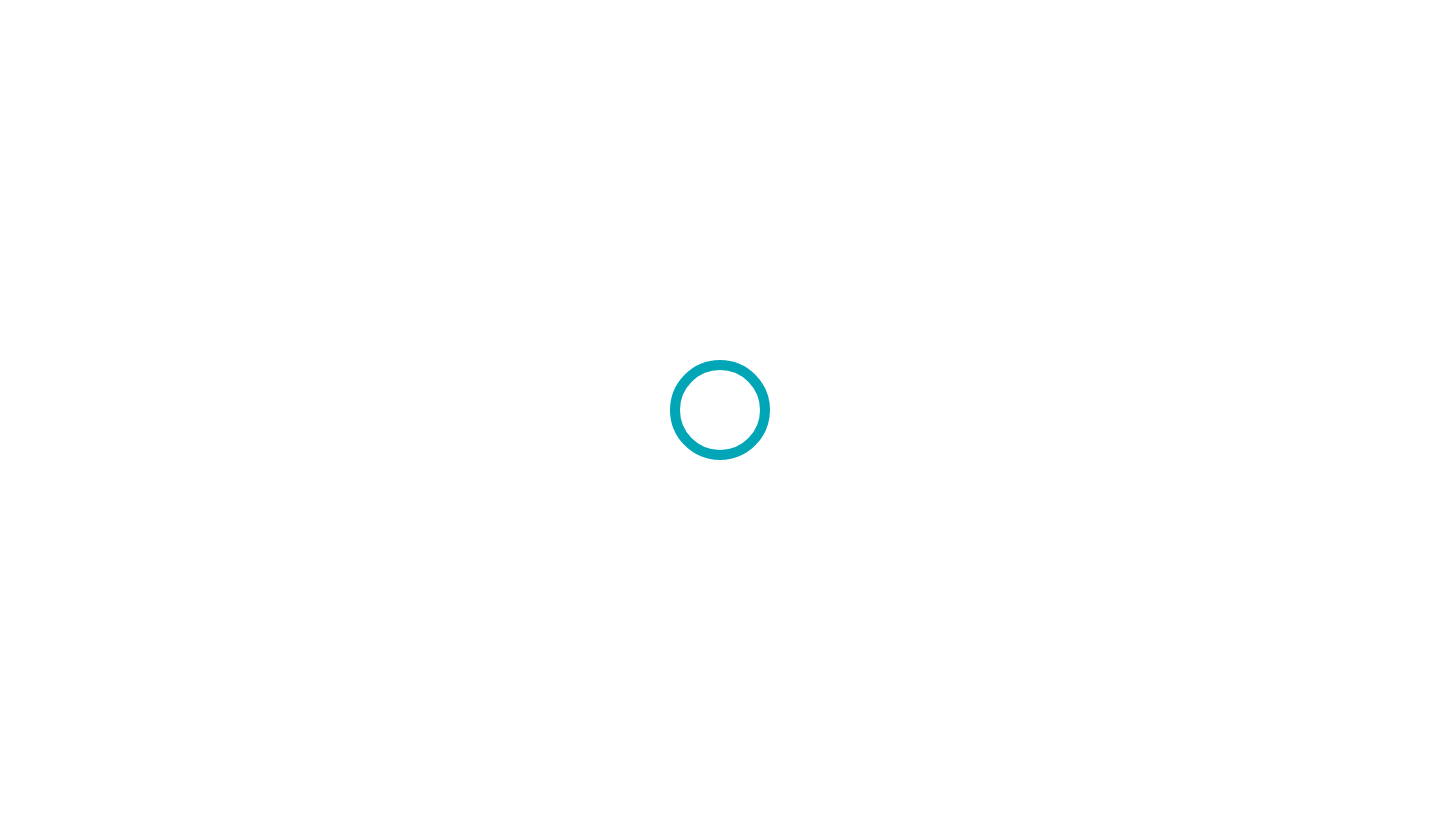scroll, scrollTop: 0, scrollLeft: 0, axis: both 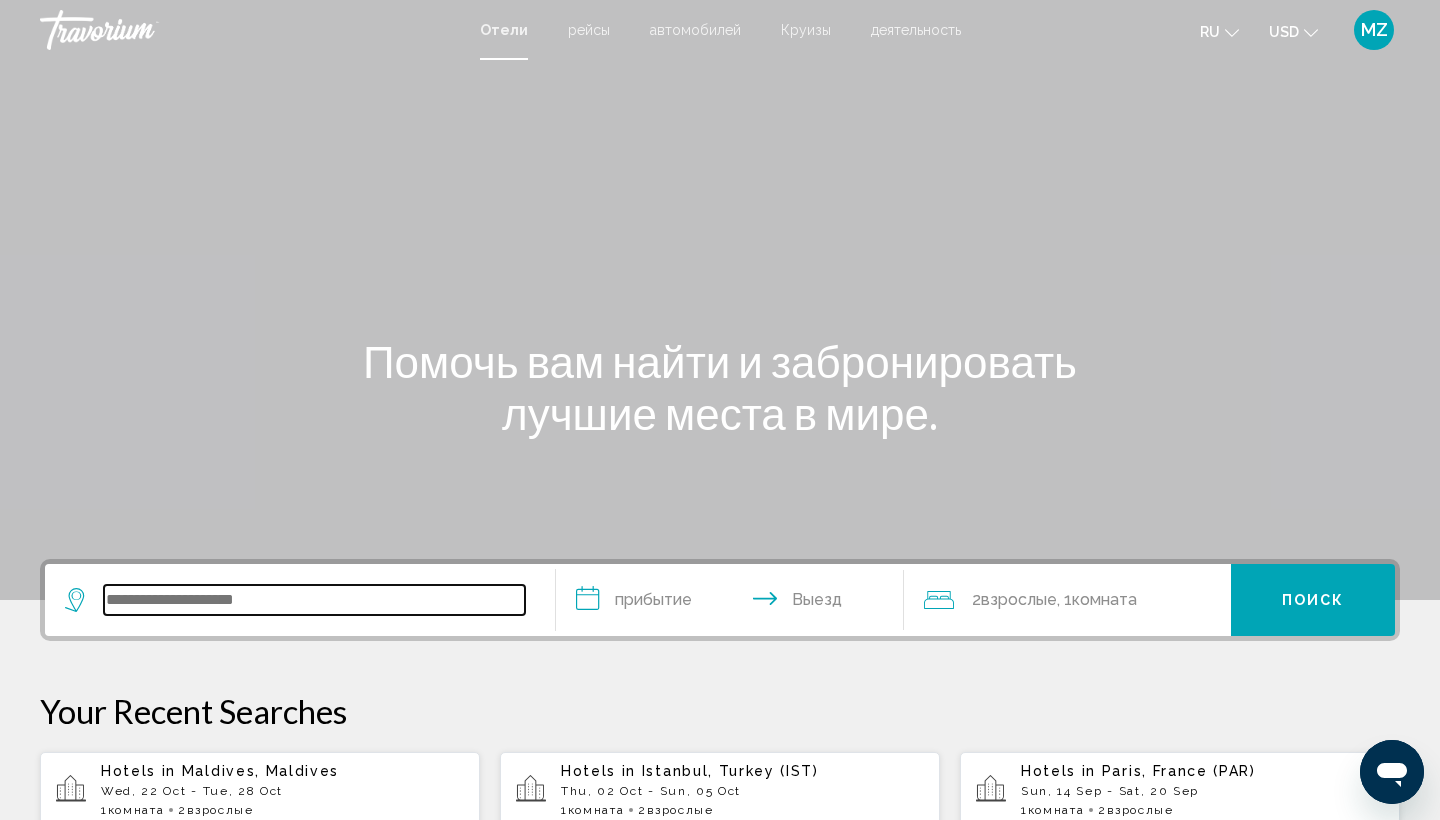 click at bounding box center [314, 600] 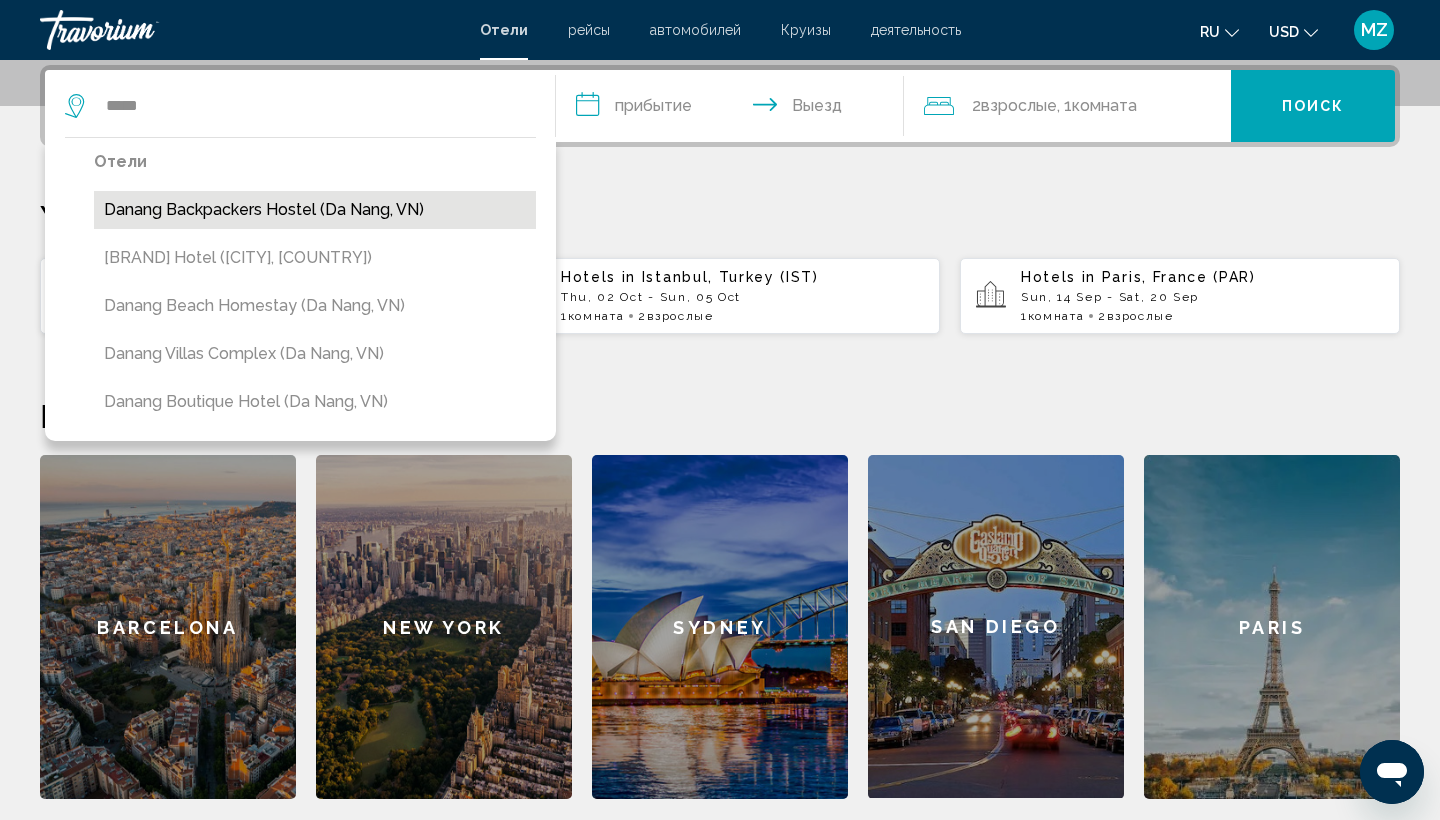 click on "Danang Backpackers Hostel (Da Nang, VN)" at bounding box center (315, 210) 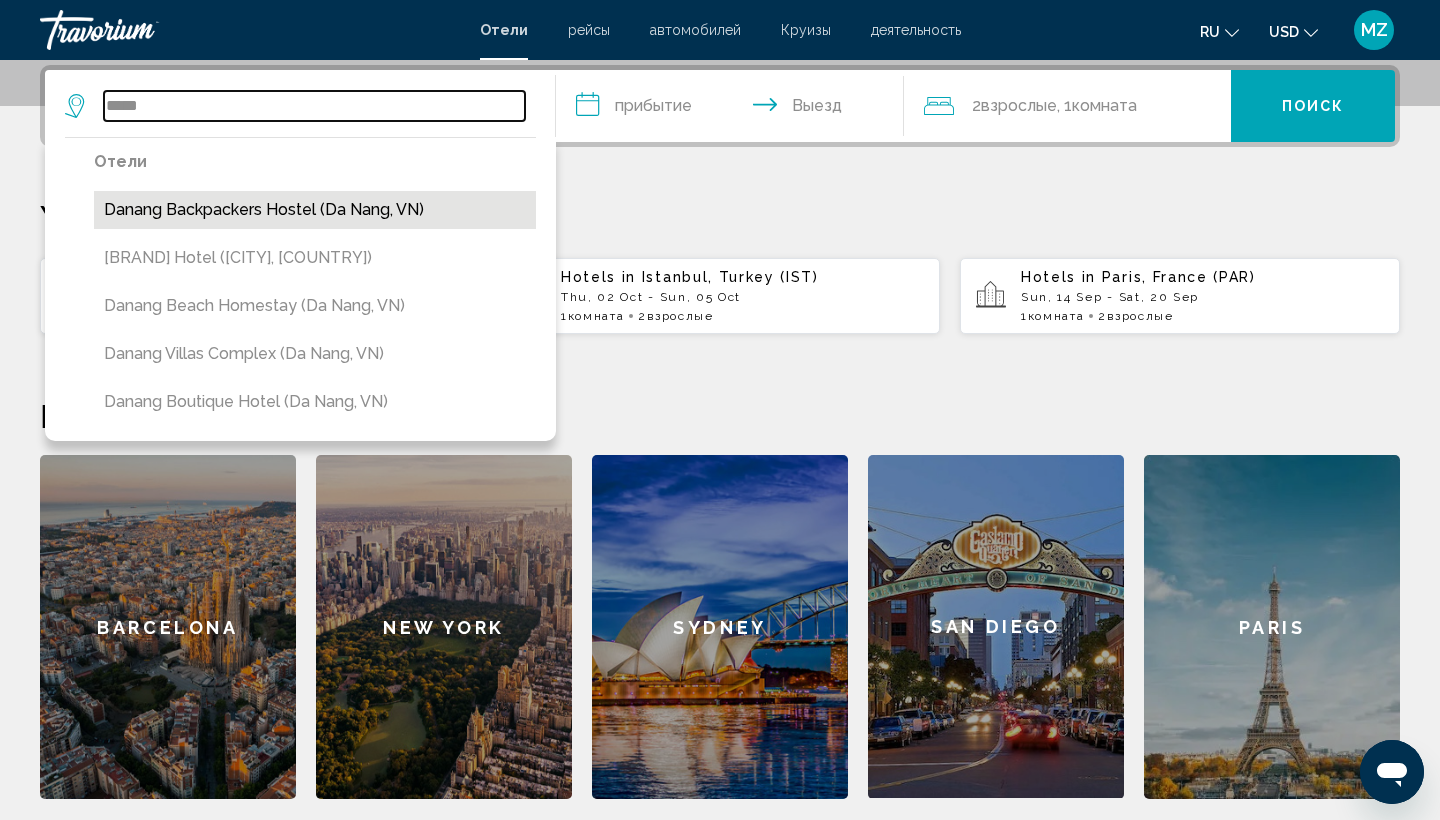 type on "**********" 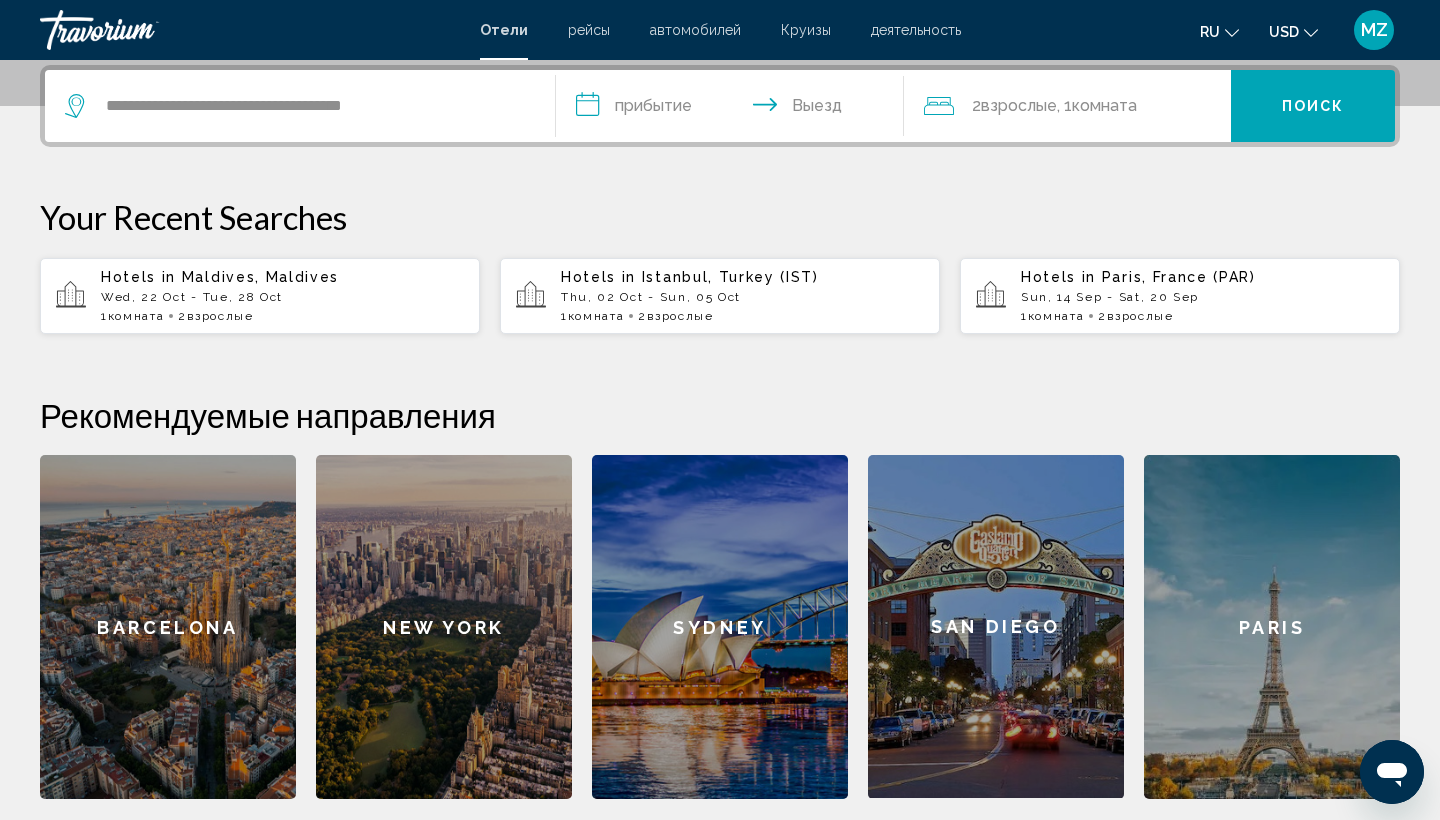 click on "**********" at bounding box center [734, 109] 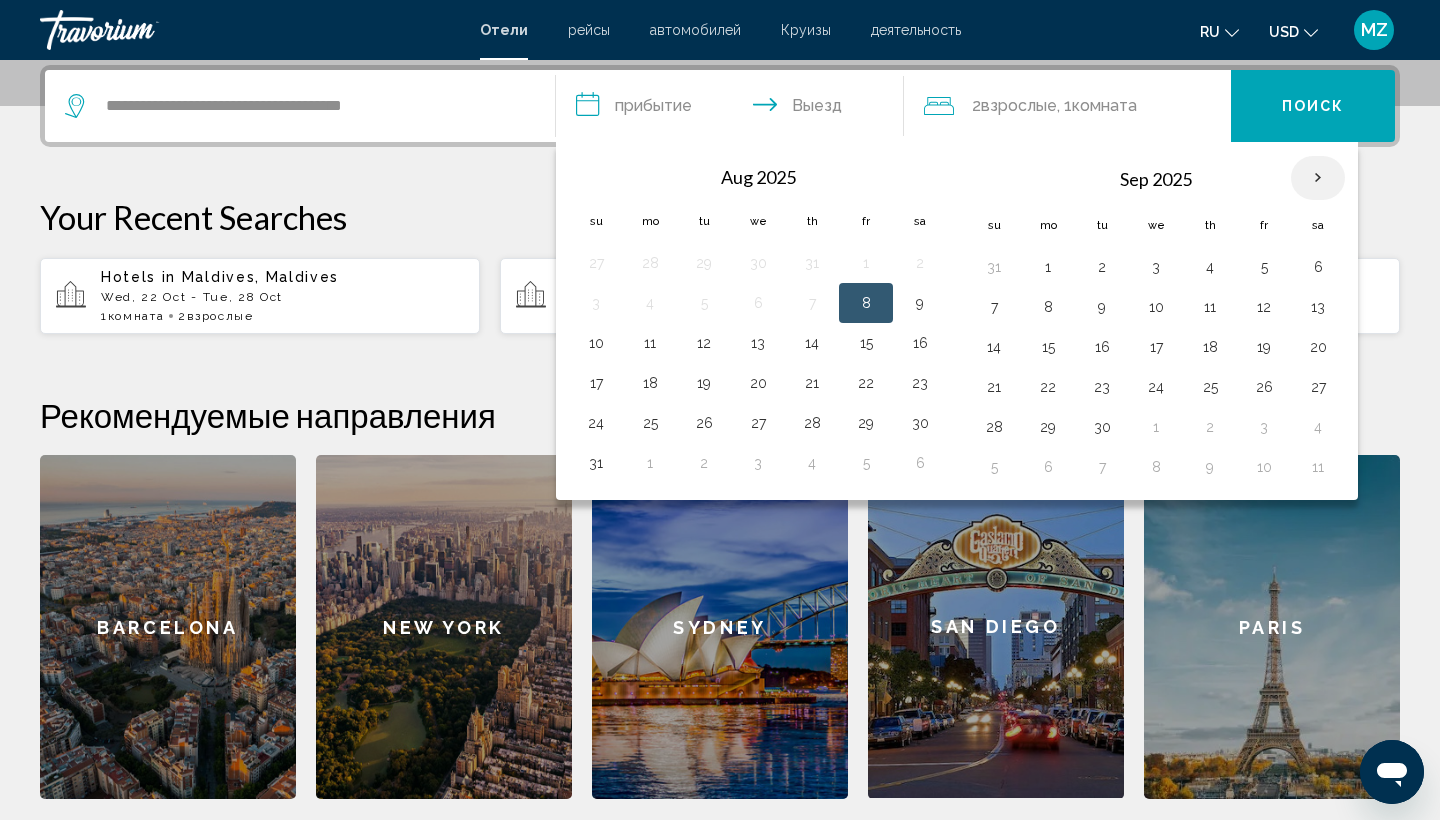 click at bounding box center (1318, 178) 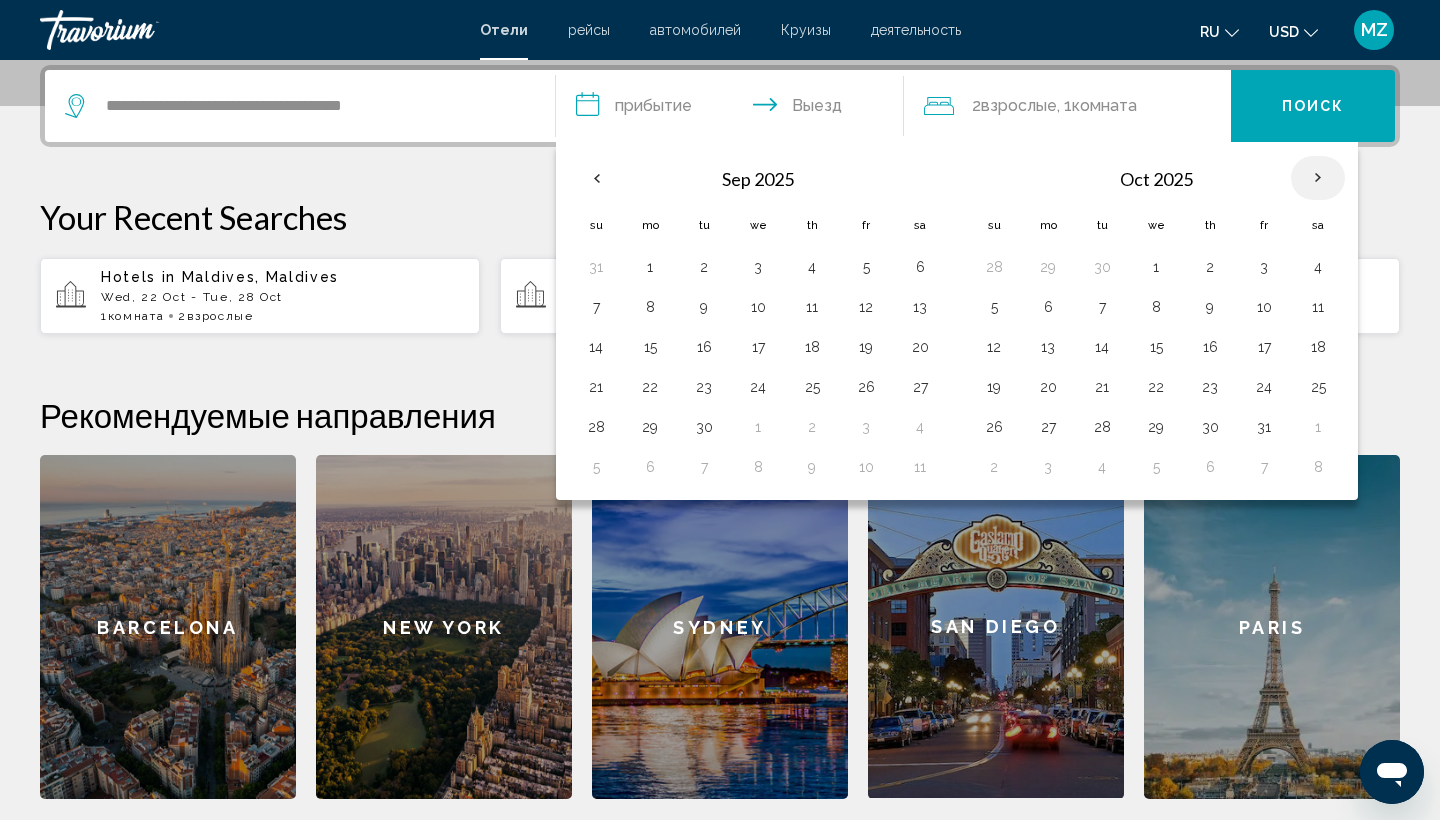 click at bounding box center (1318, 178) 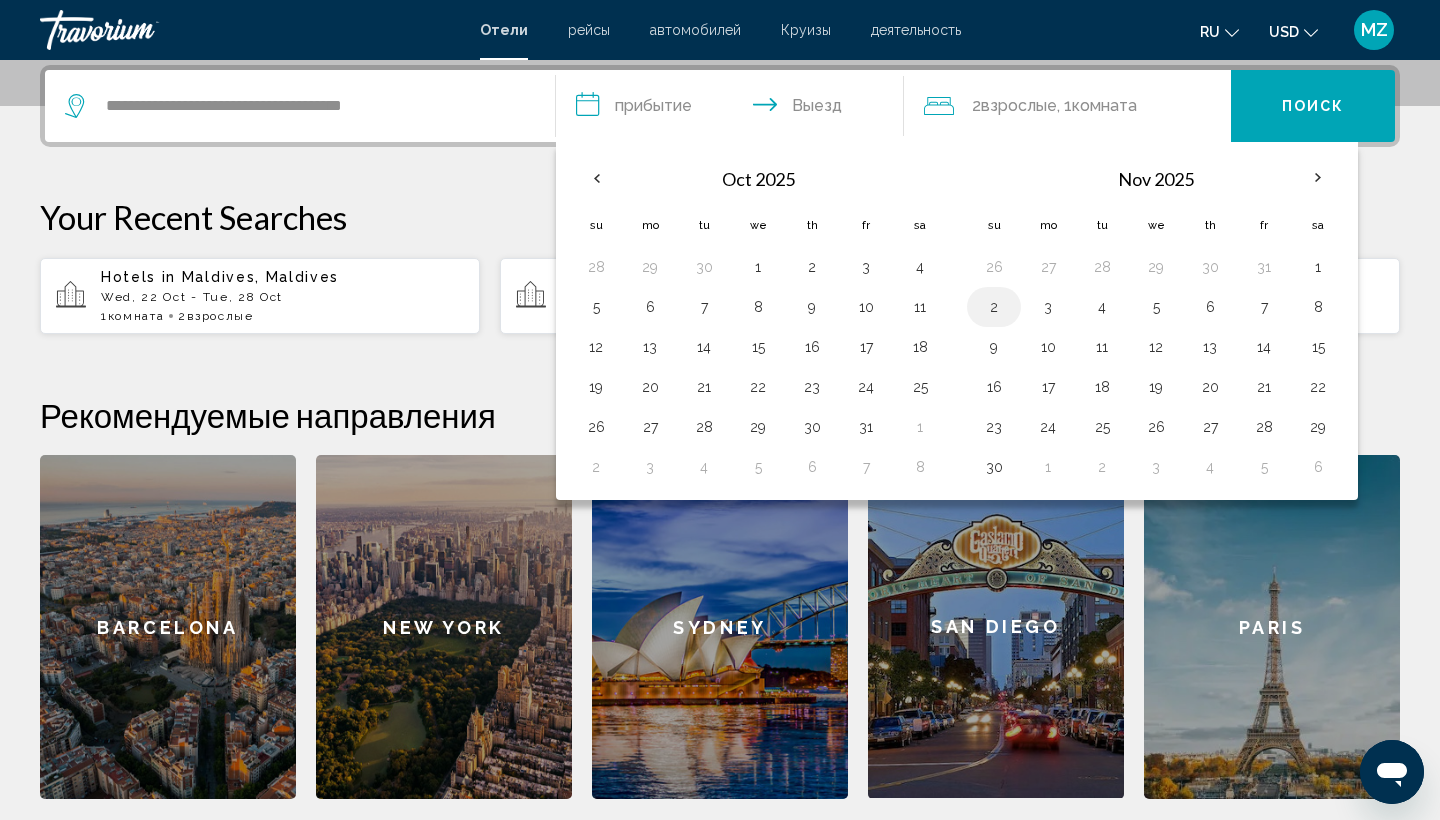 click on "2" at bounding box center (994, 307) 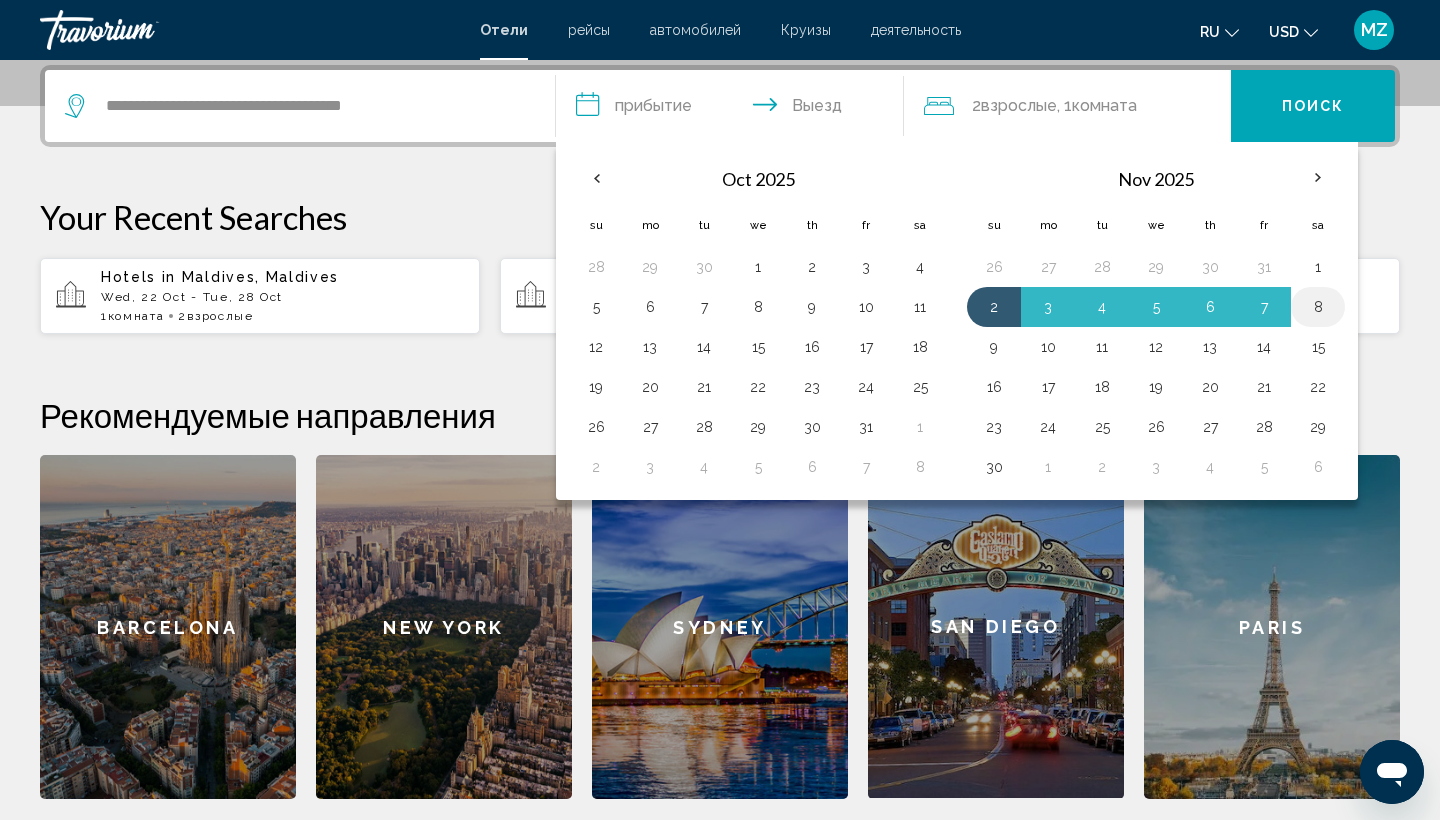 click on "8" at bounding box center [1318, 307] 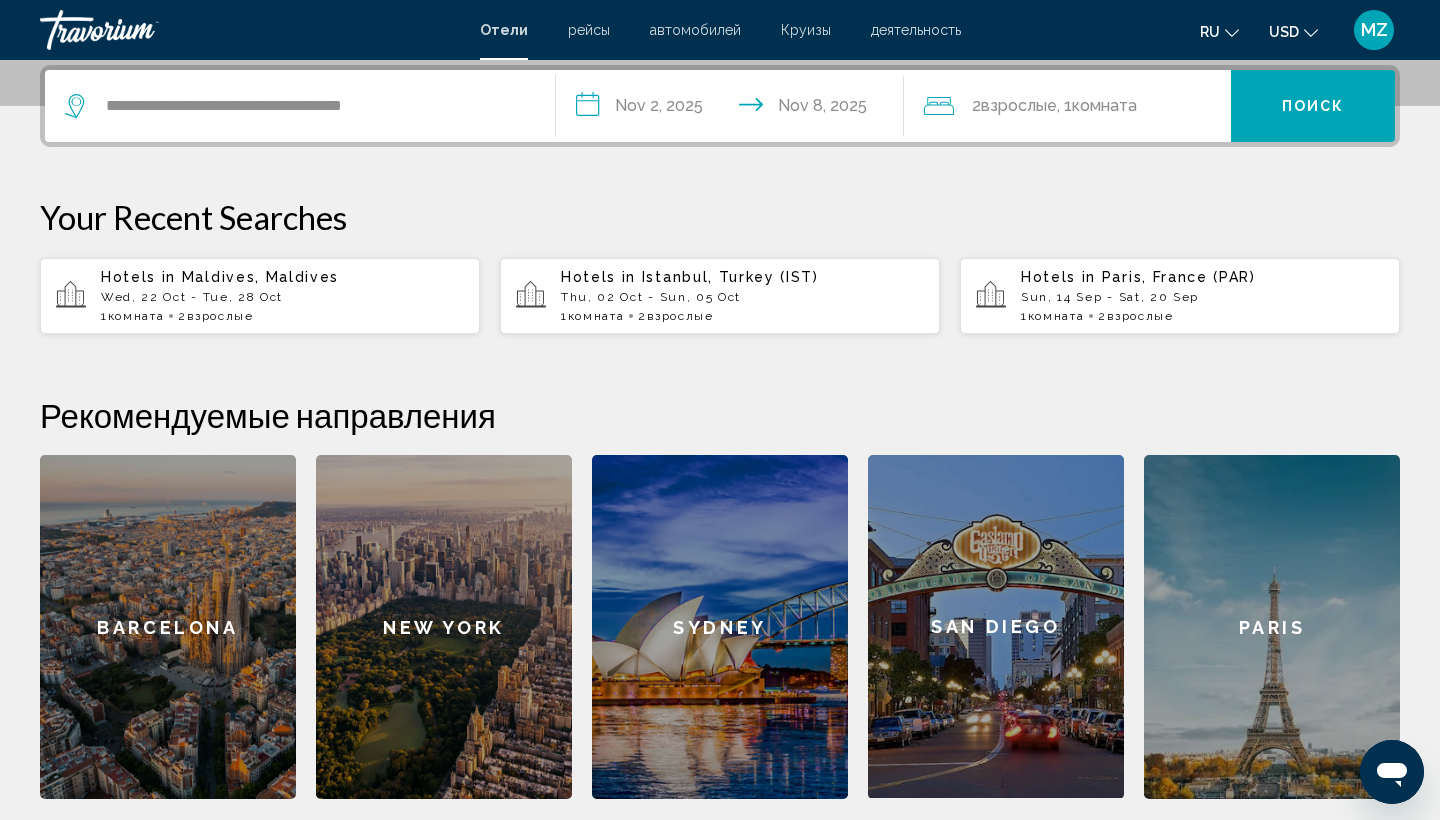 click on "Поиск" at bounding box center (1313, 106) 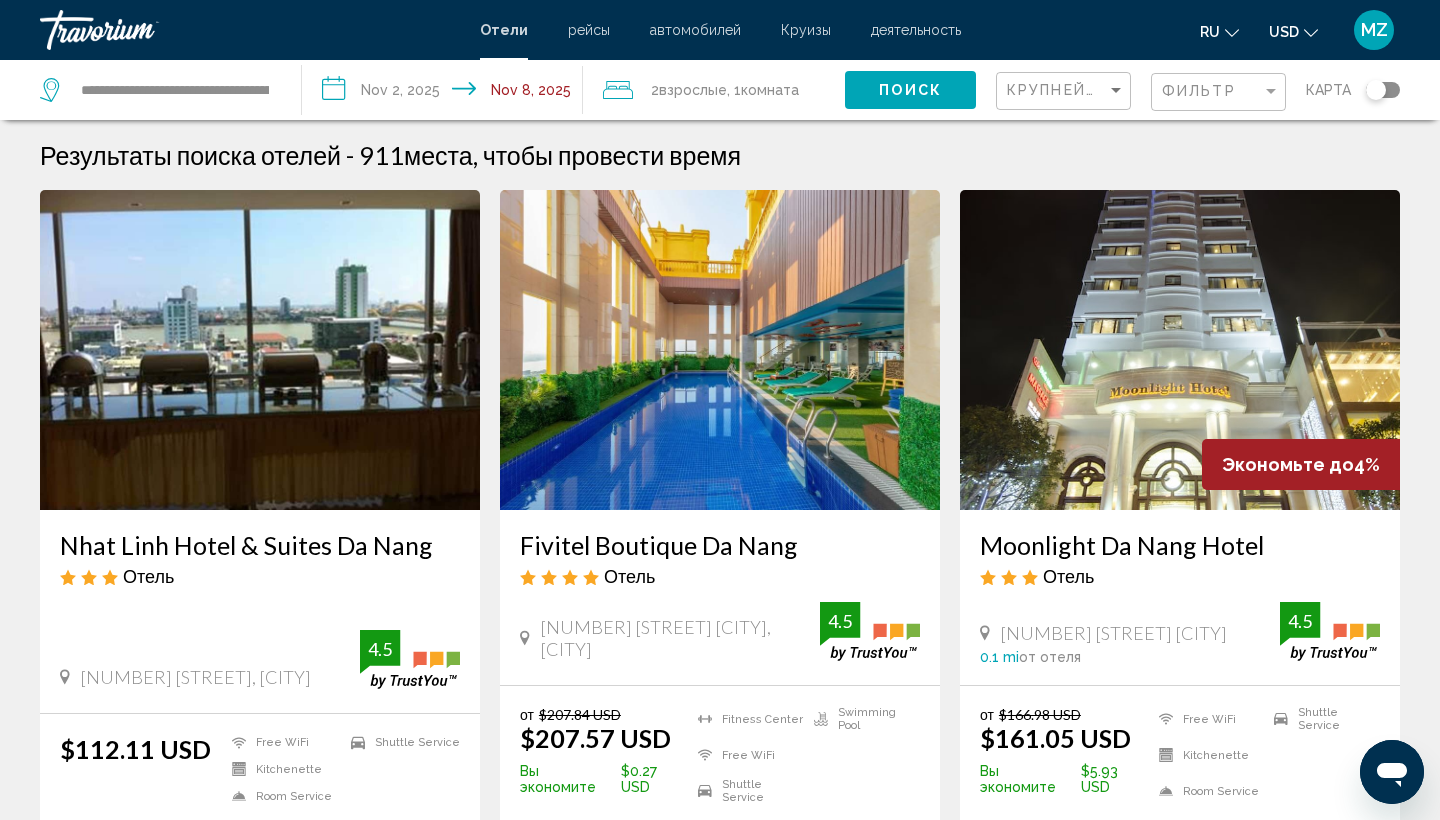 scroll, scrollTop: 0, scrollLeft: 0, axis: both 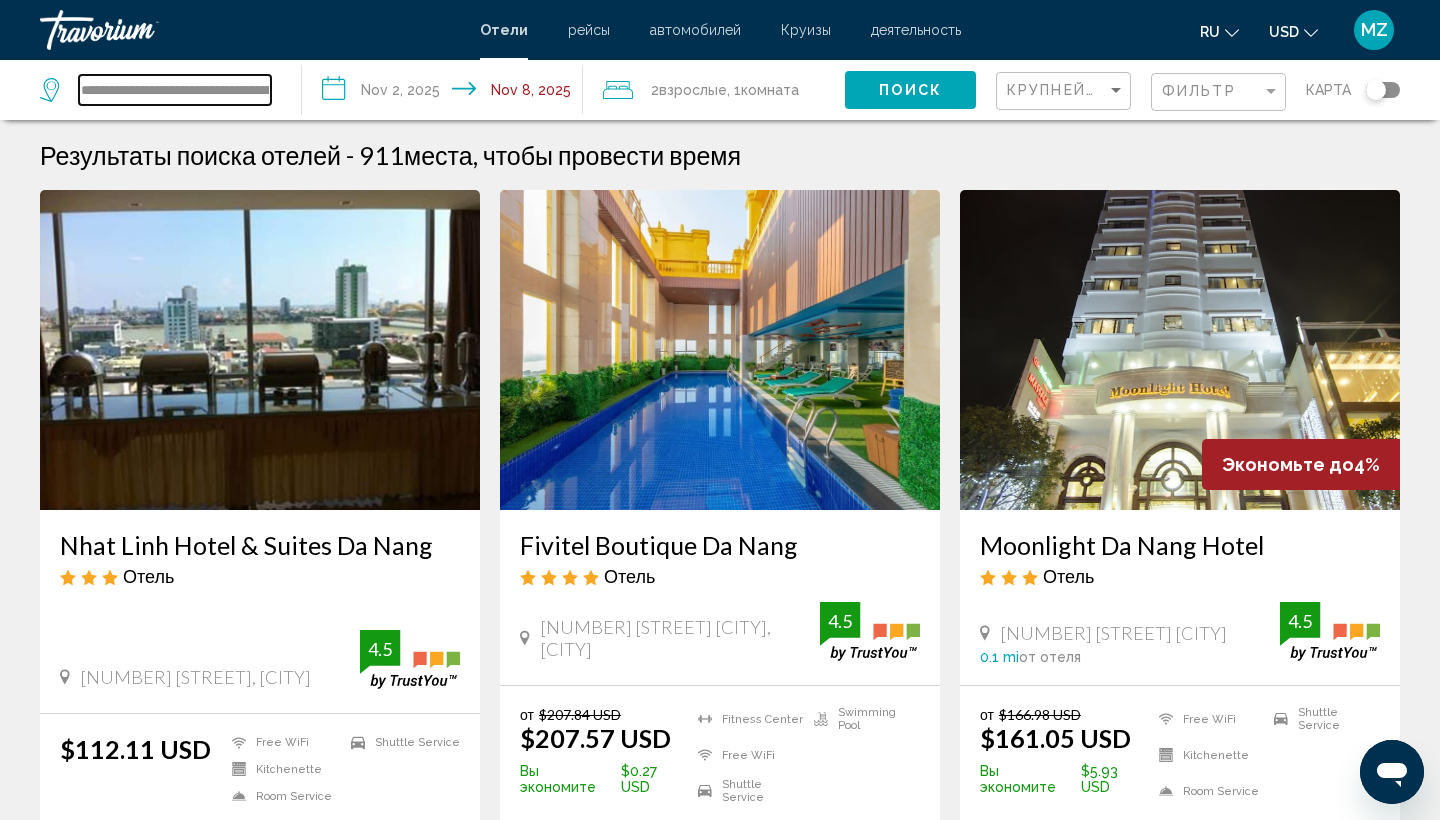 click on "**********" at bounding box center [175, 90] 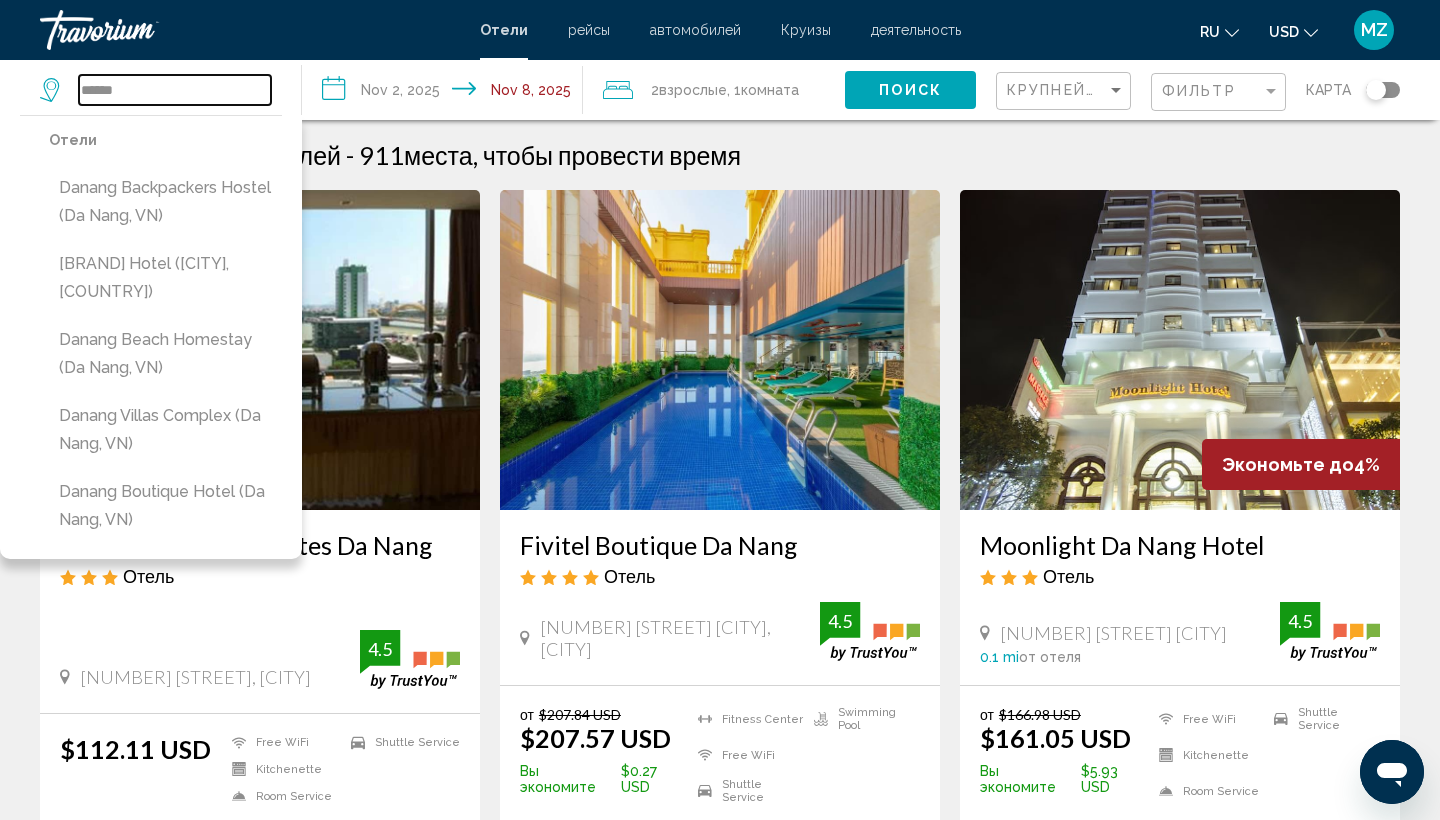 drag, startPoint x: 153, startPoint y: 92, endPoint x: 48, endPoint y: 98, distance: 105.17129 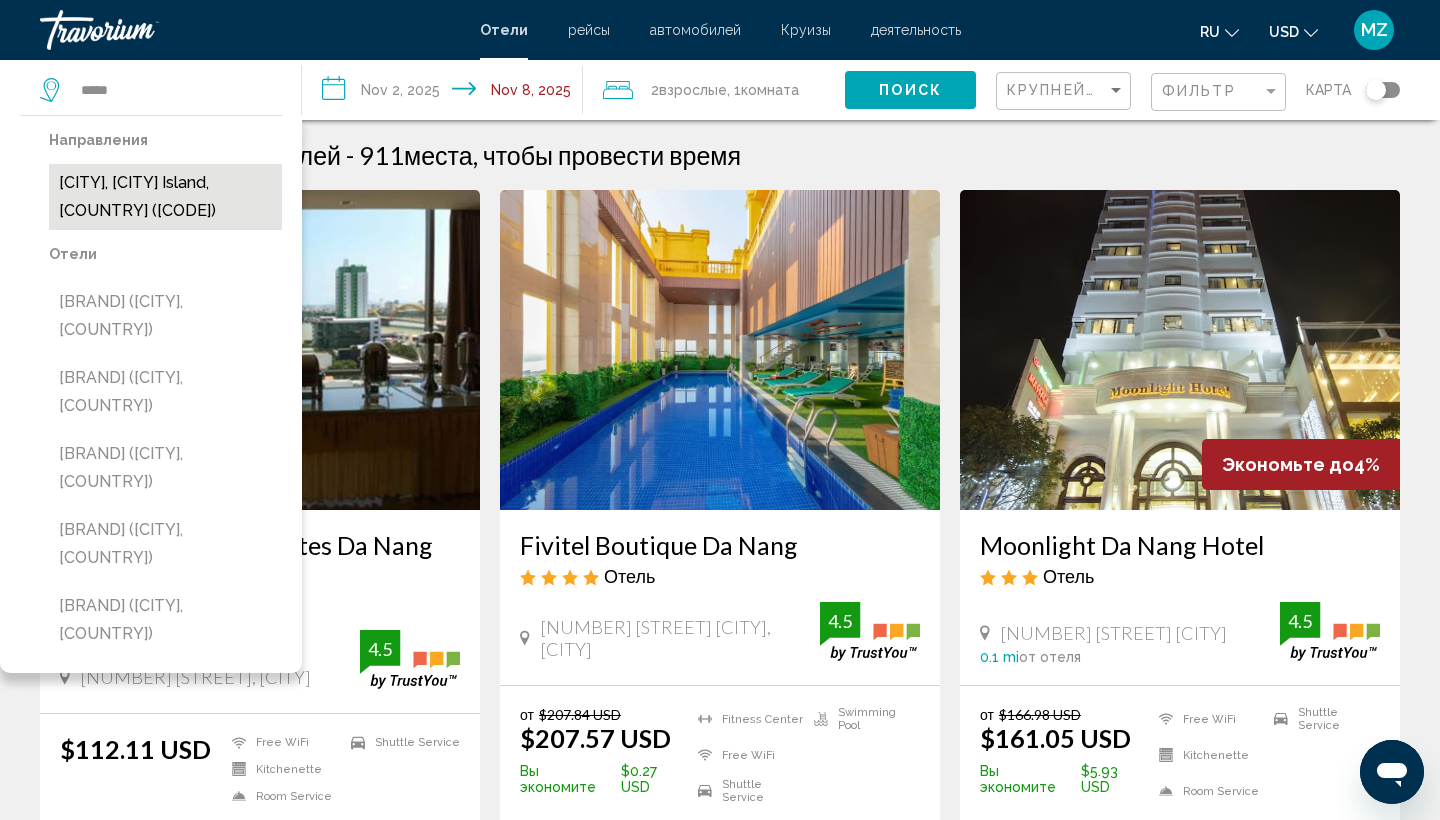 click on "[CITY], [CITY], [COUNTRY] ([CODE])" at bounding box center [165, 197] 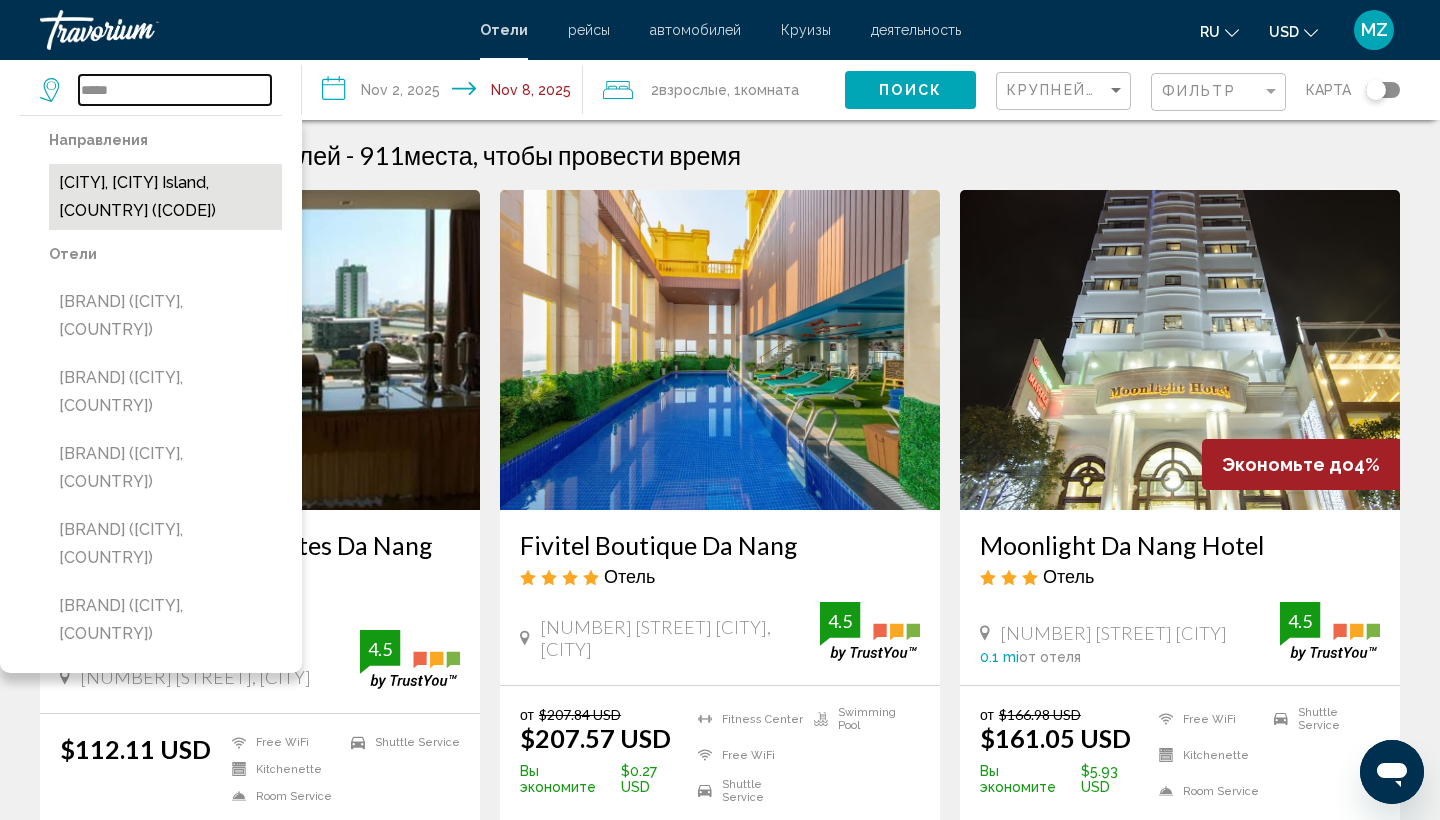 type on "**********" 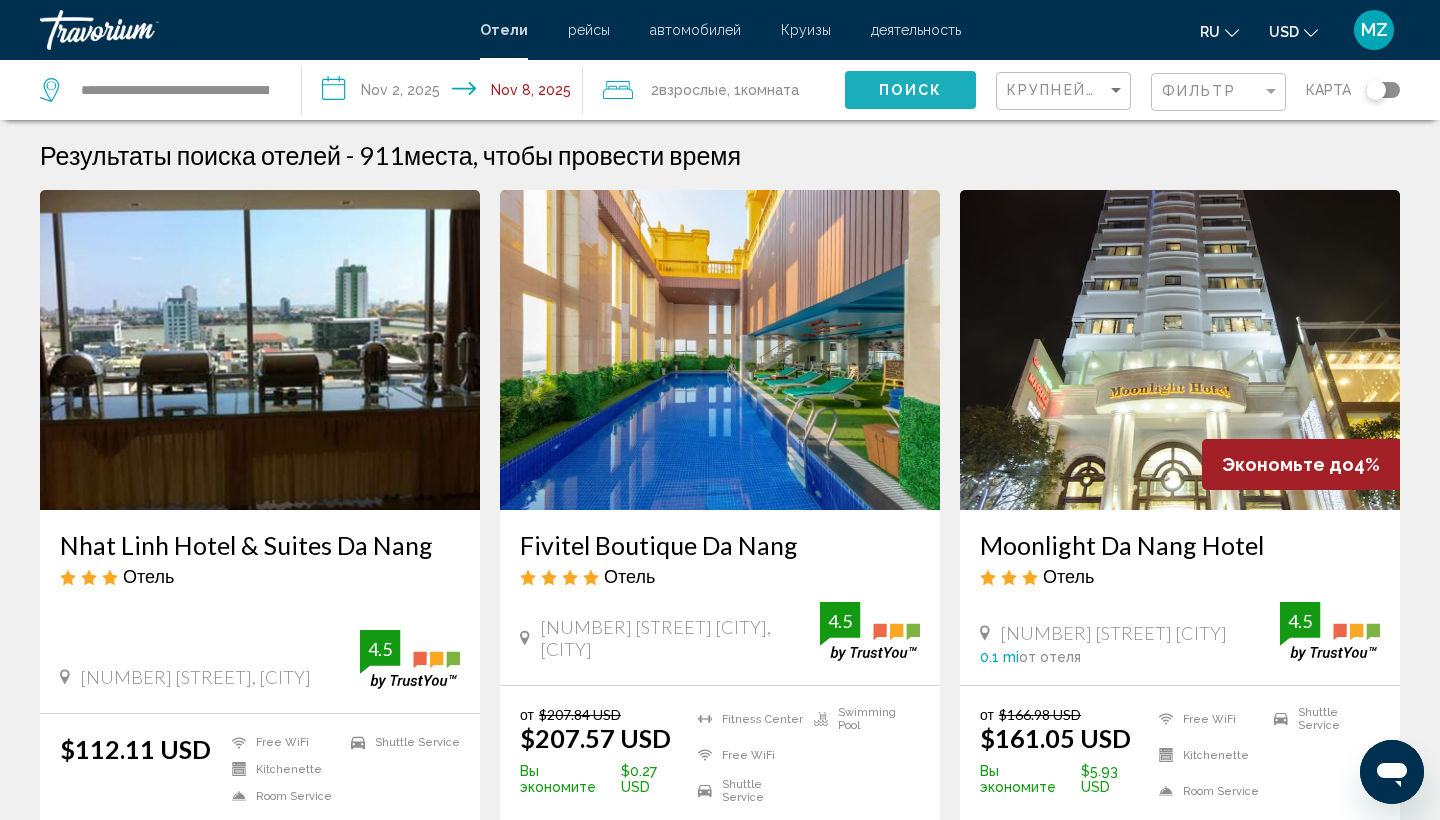 click on "Поиск" 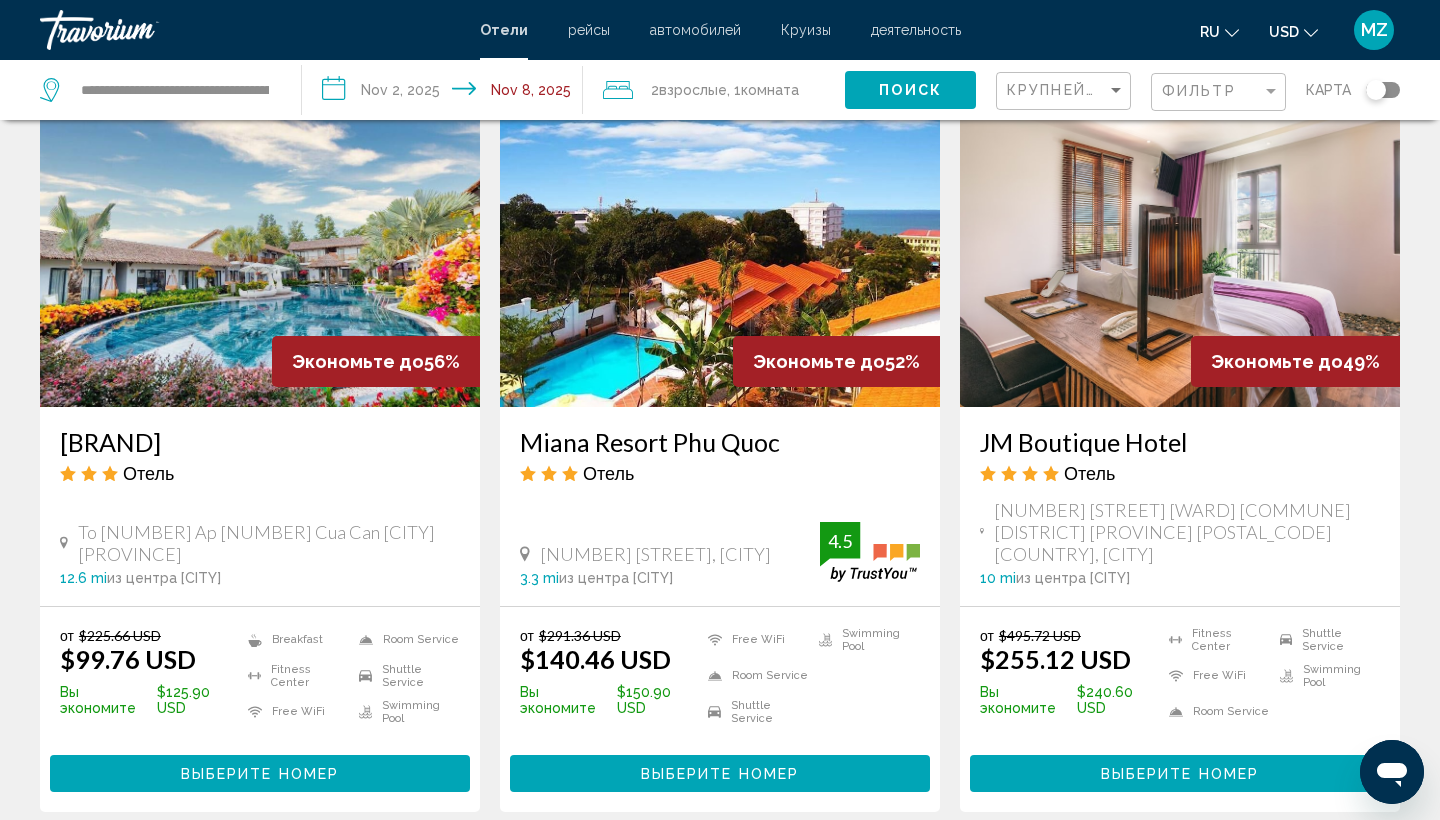scroll, scrollTop: 851, scrollLeft: 0, axis: vertical 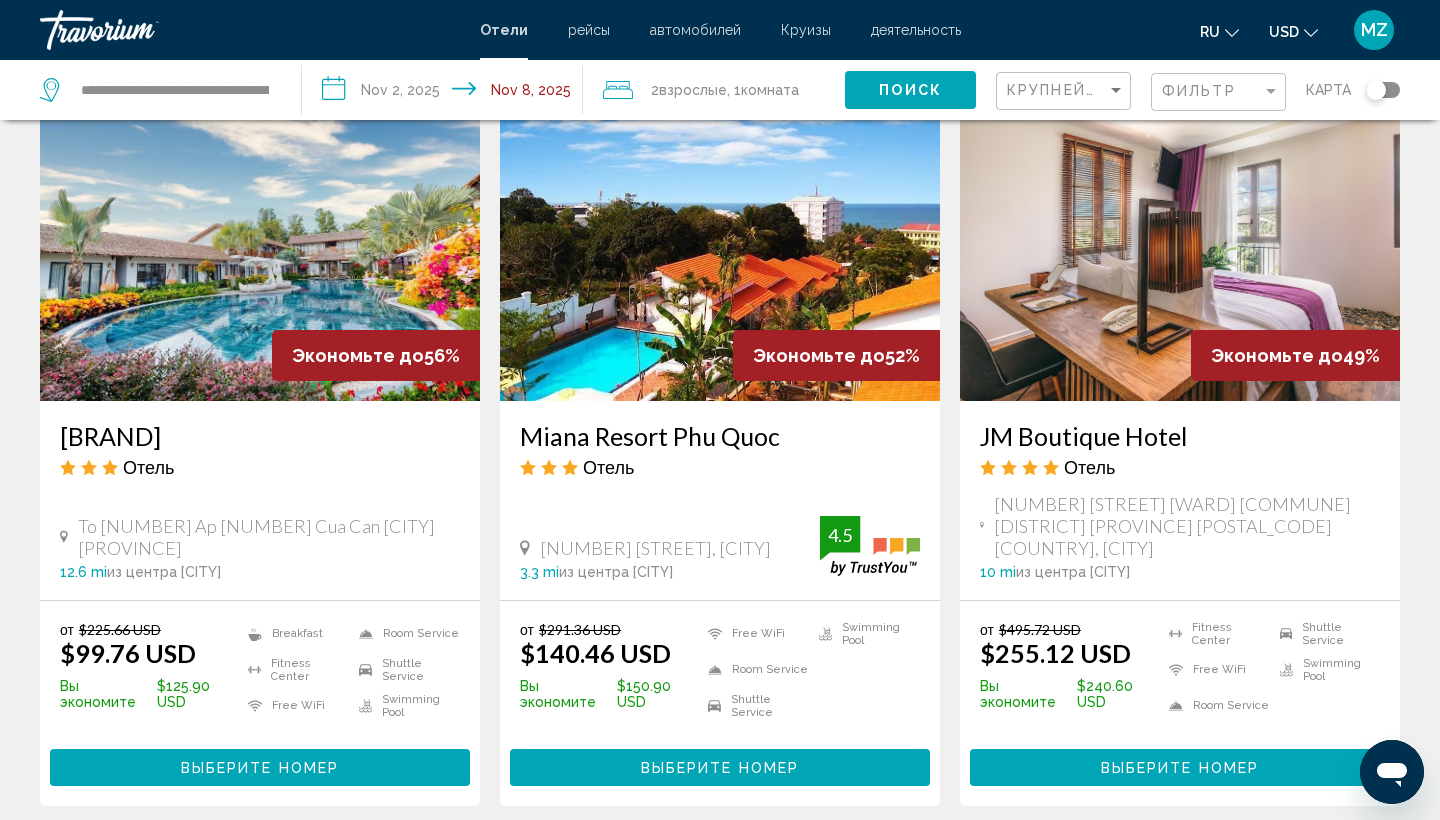 click on "$99.76 USD" at bounding box center (128, 653) 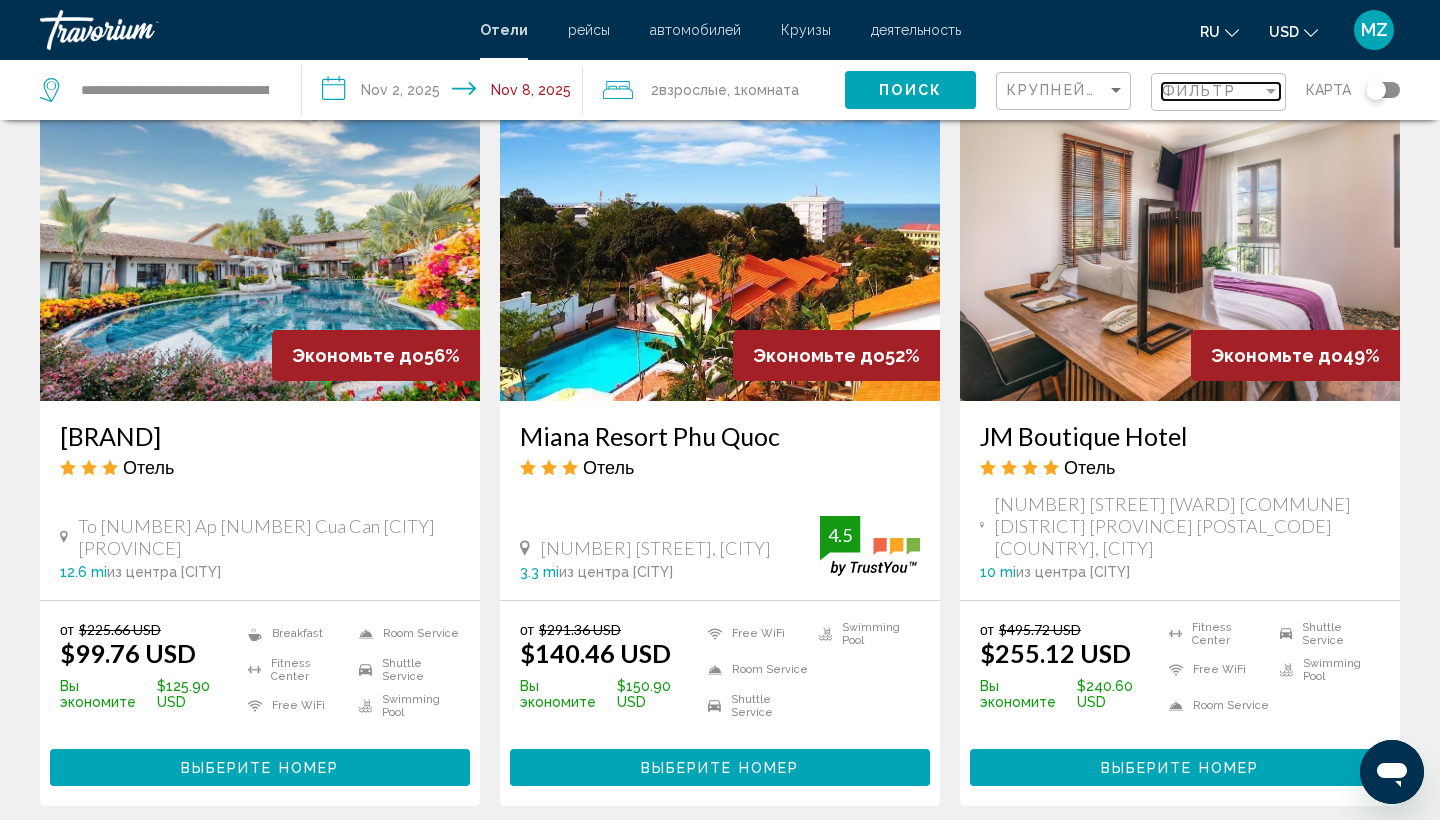 click at bounding box center (1271, 91) 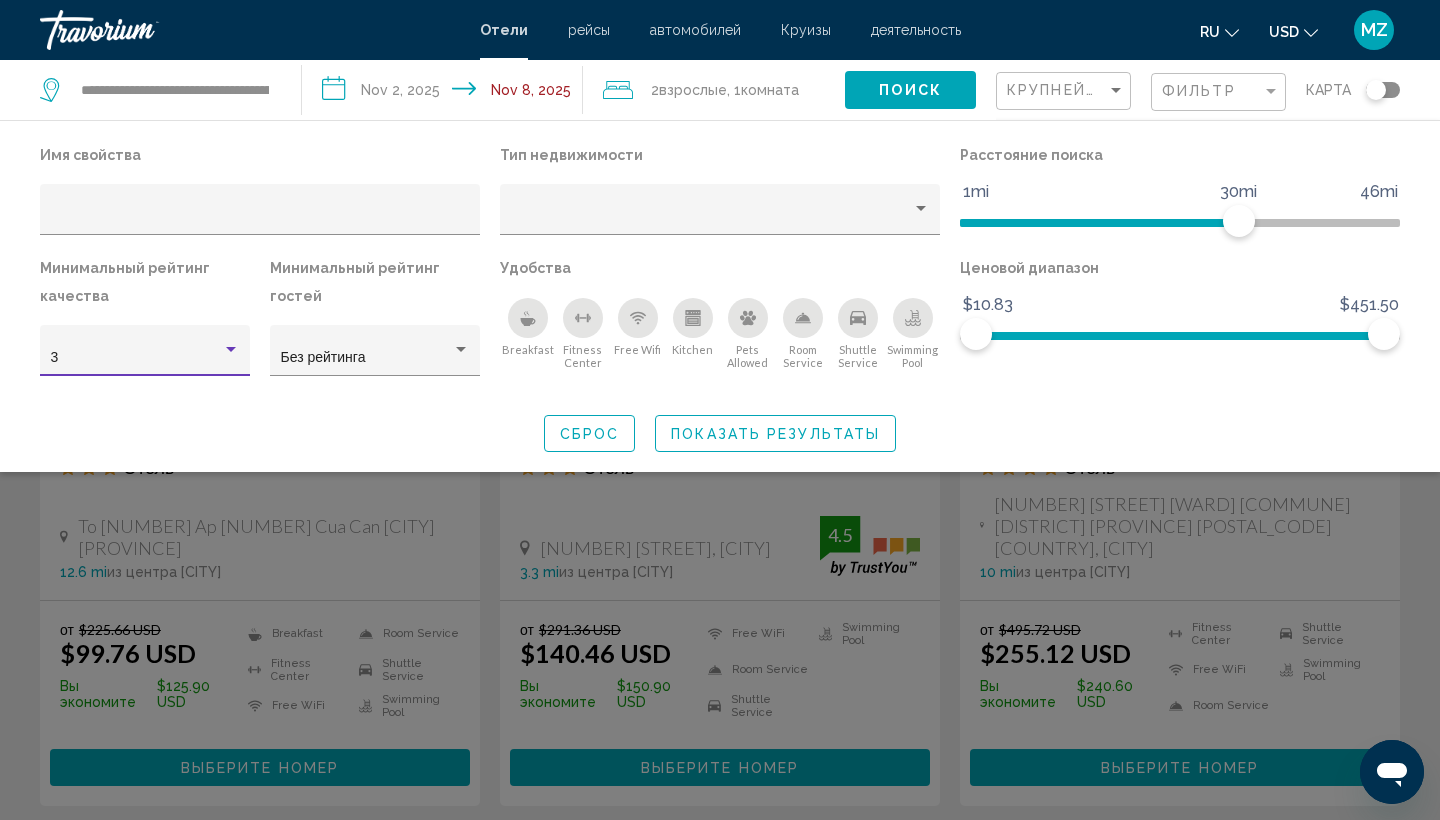 click on "3" at bounding box center (136, 358) 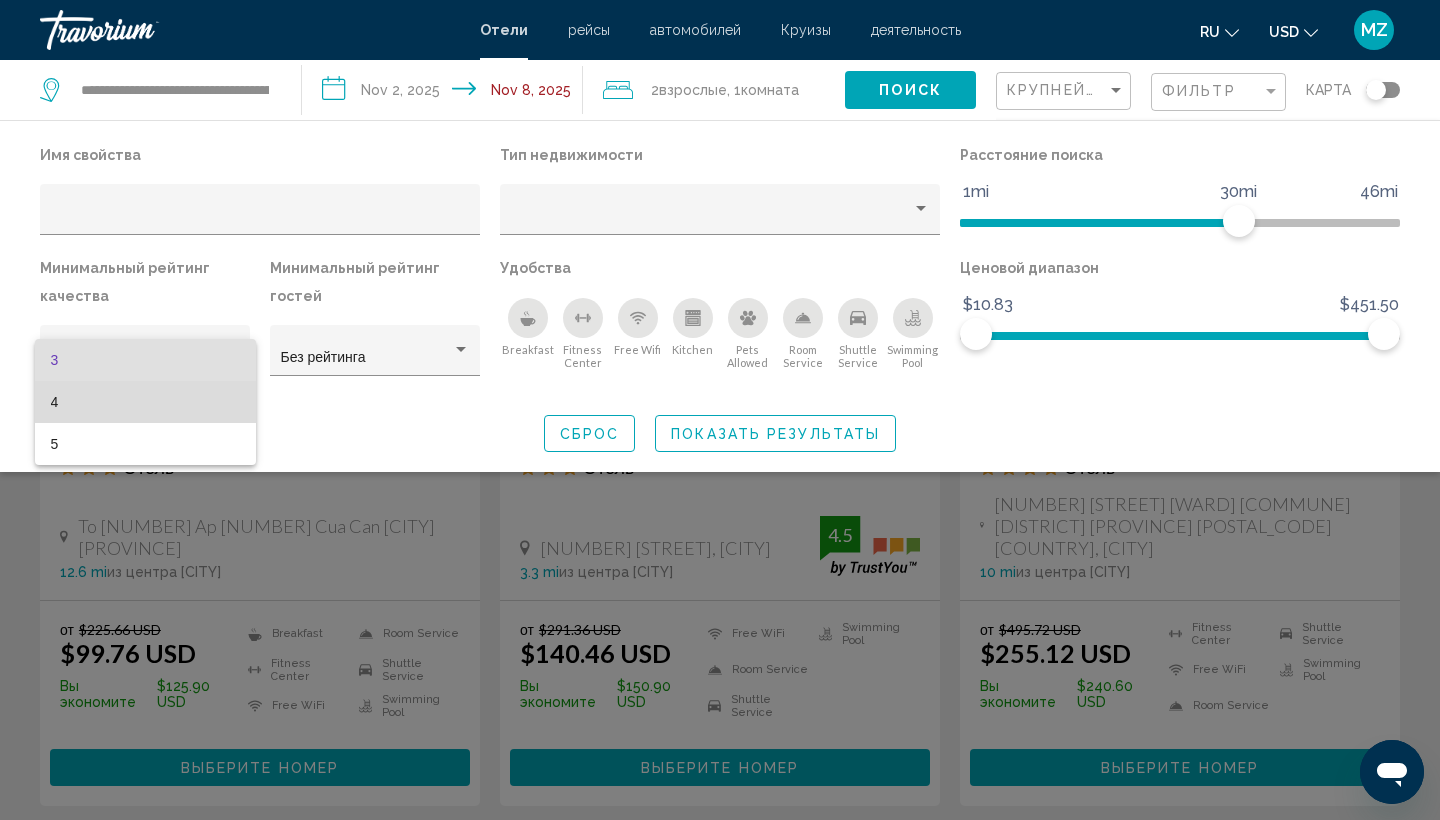 click on "4" at bounding box center [145, 402] 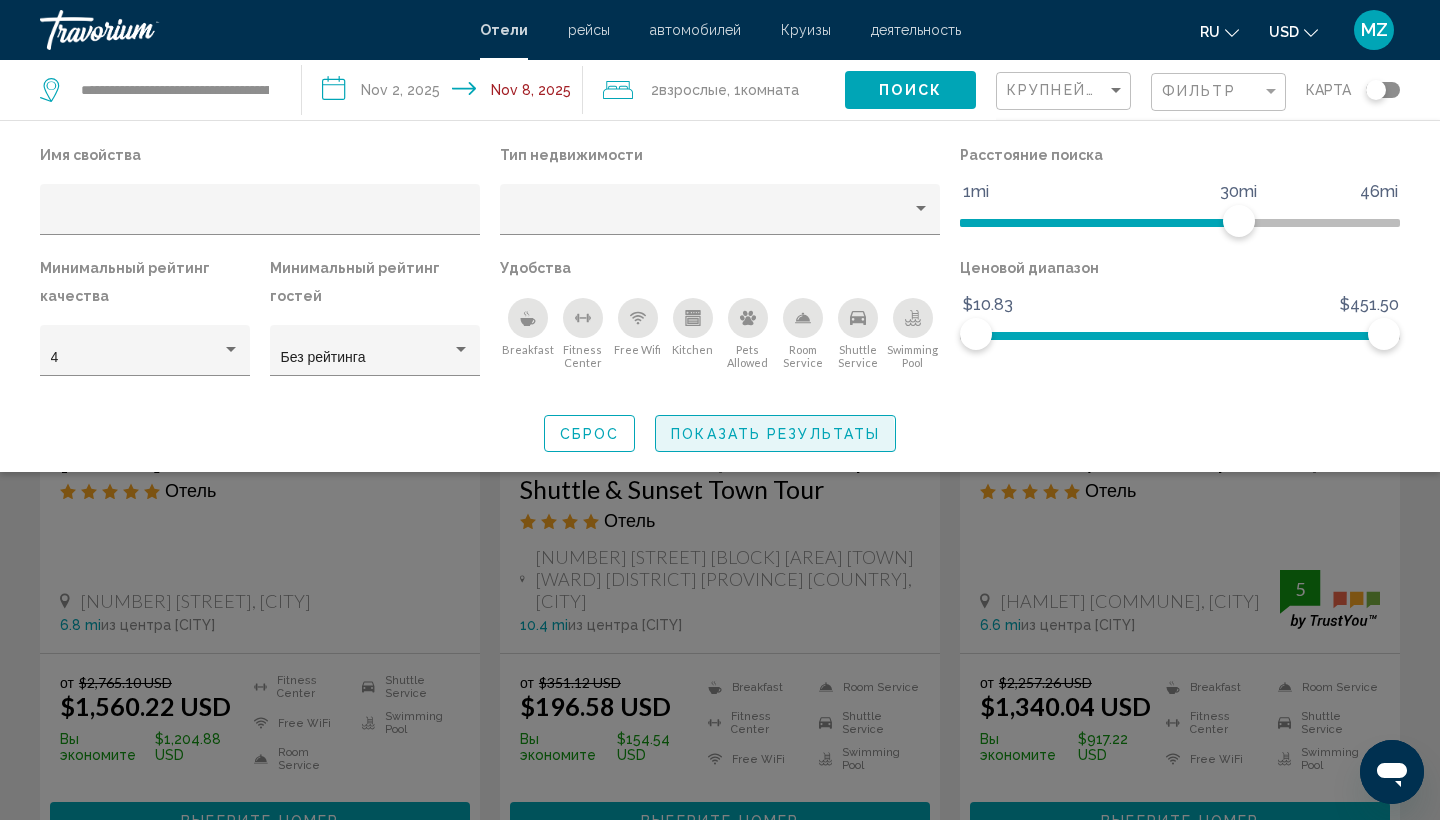 click on "Показать результаты" 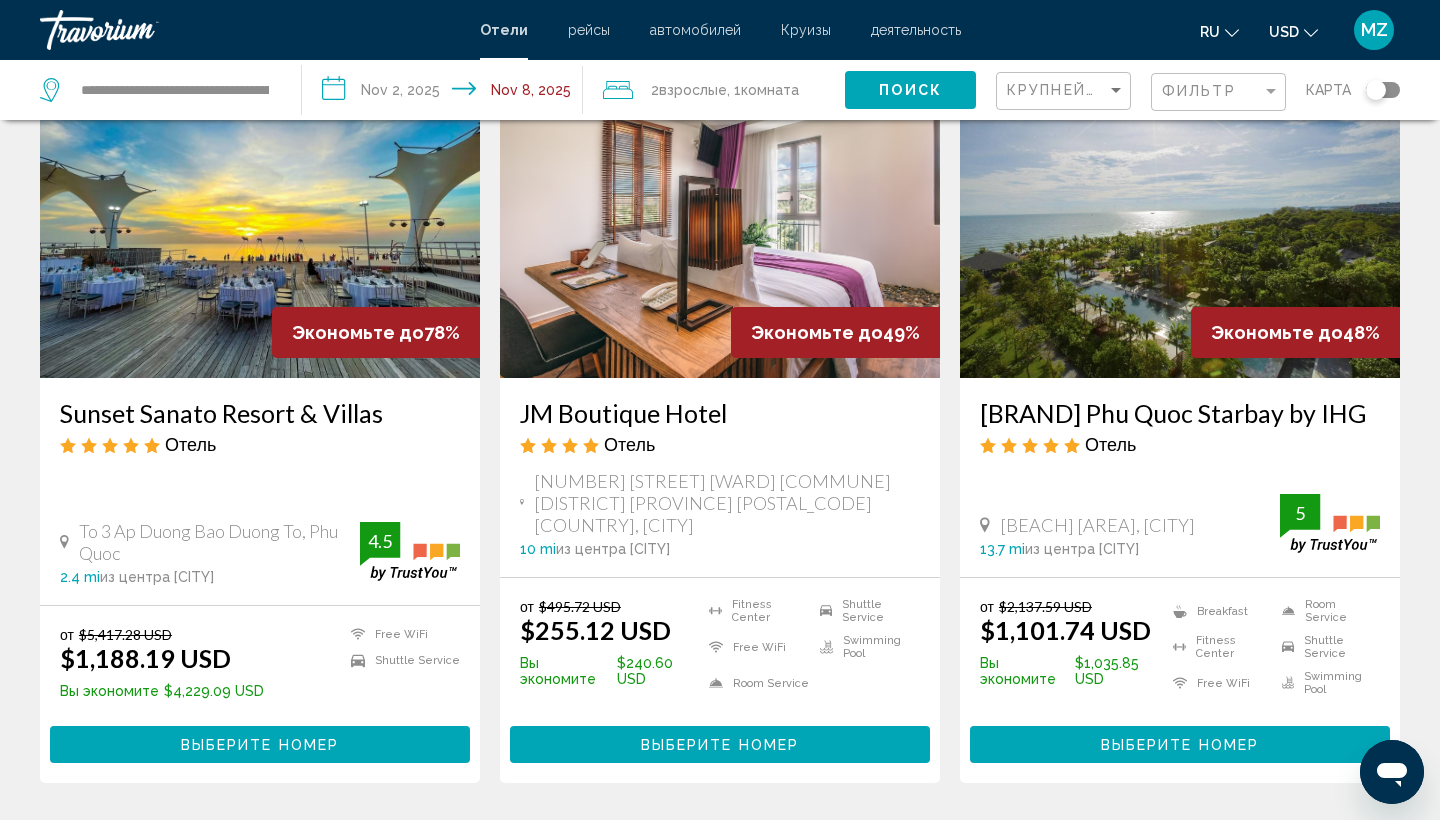 scroll, scrollTop: 143, scrollLeft: 0, axis: vertical 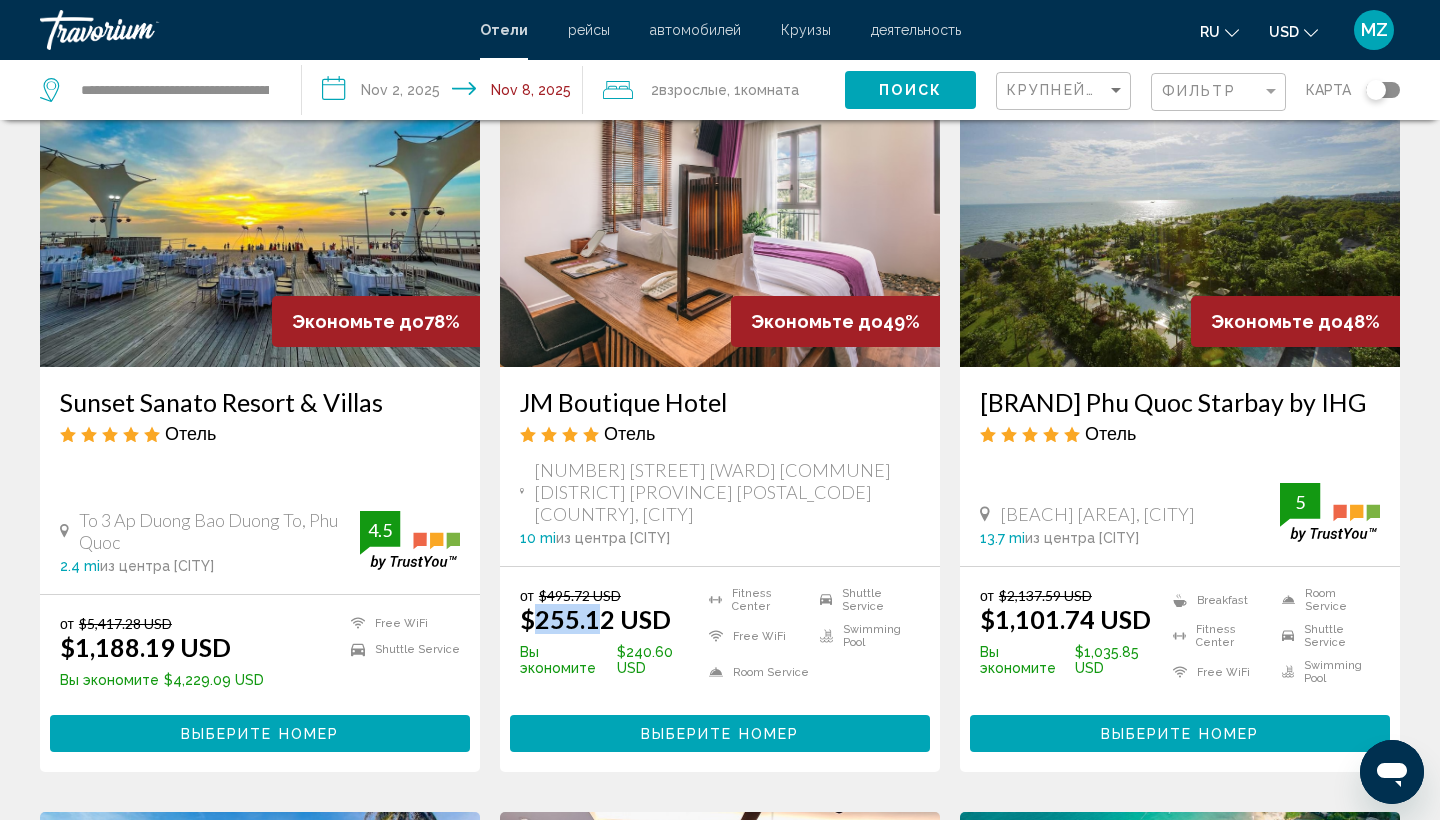 drag, startPoint x: 539, startPoint y: 628, endPoint x: 592, endPoint y: 625, distance: 53.08484 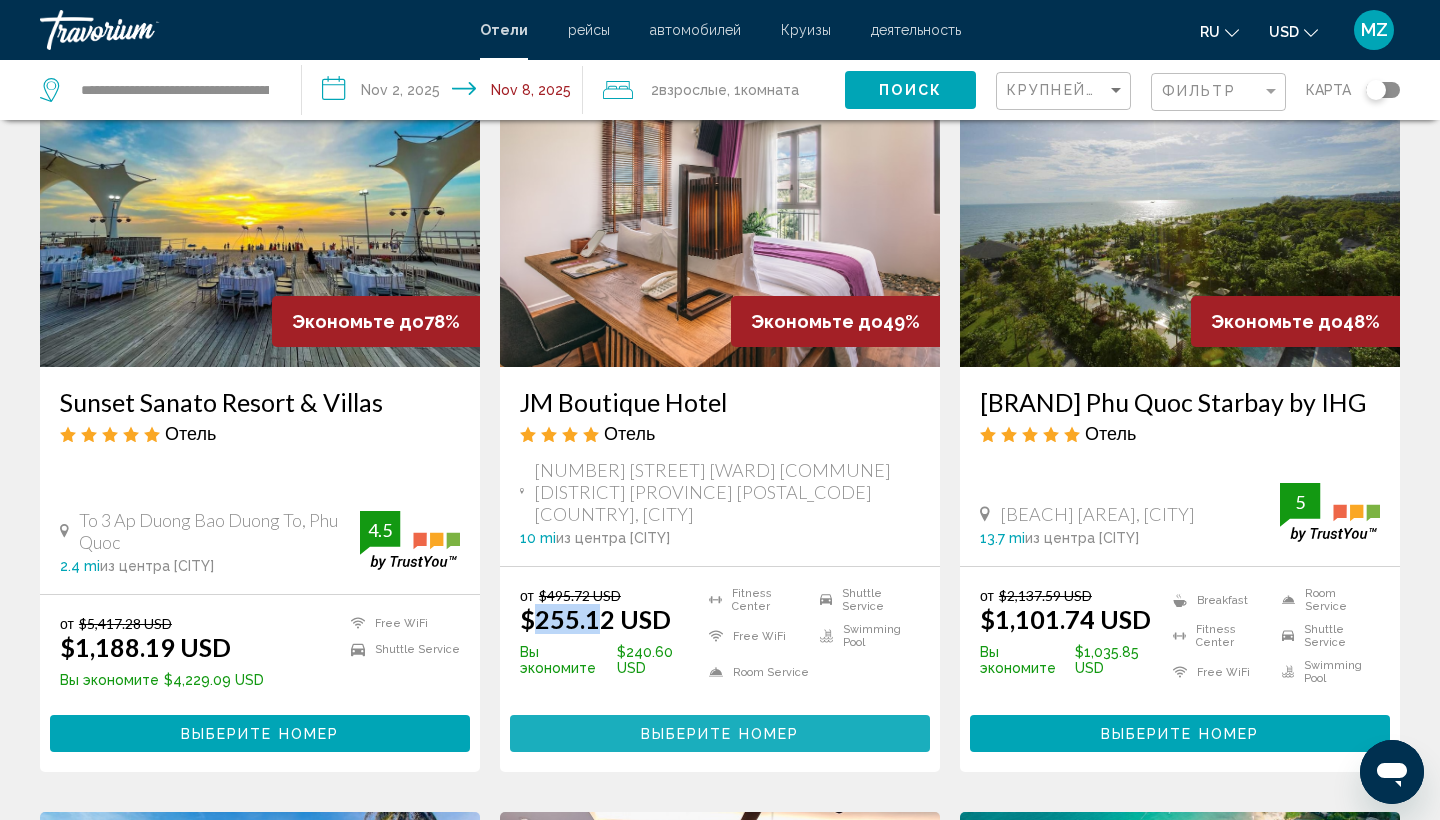 click on "Выберите номер" at bounding box center (720, 734) 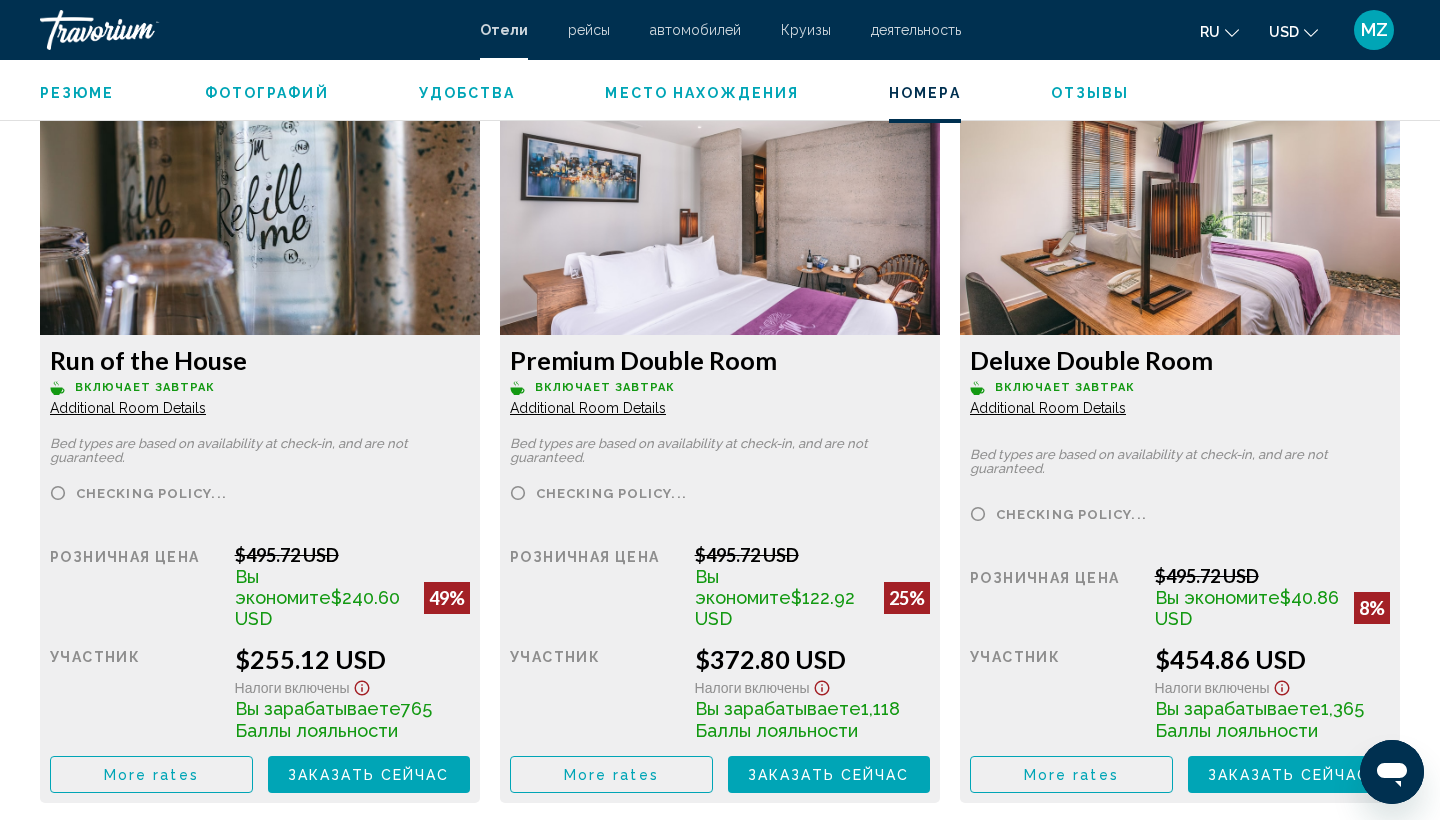 scroll, scrollTop: 2754, scrollLeft: 0, axis: vertical 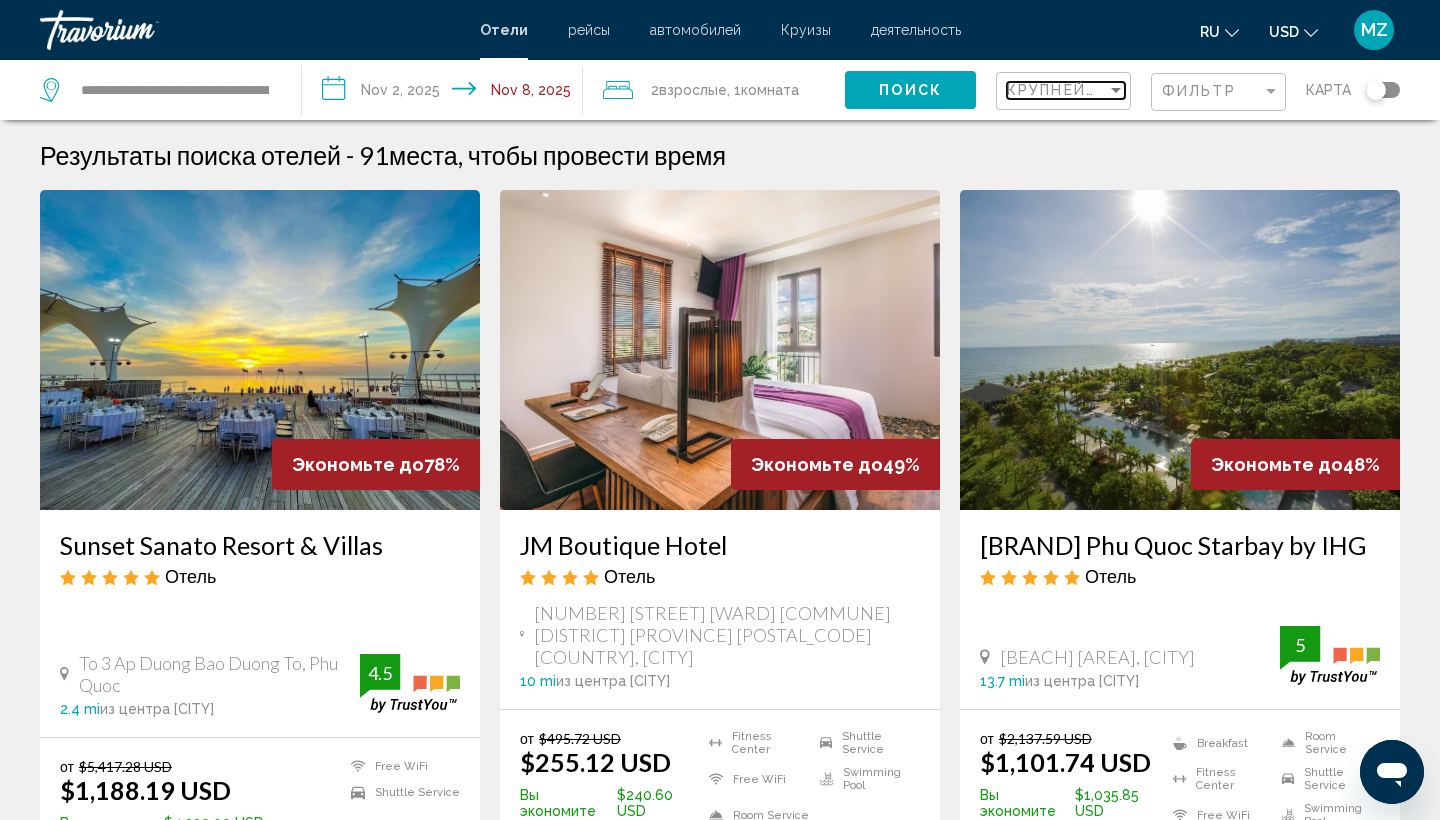 click at bounding box center [1116, 90] 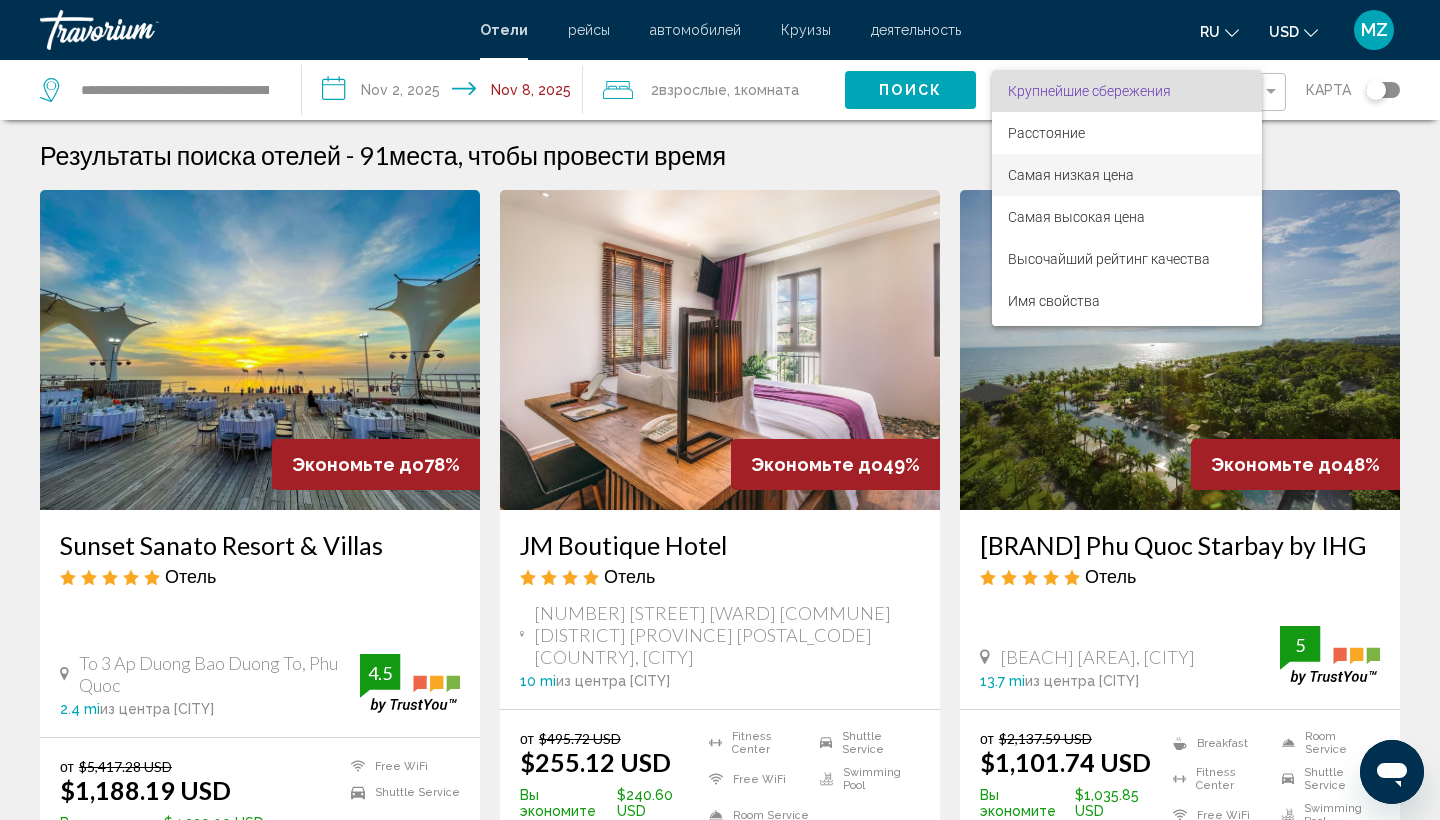 click on "Самая низкая цена" at bounding box center (1071, 175) 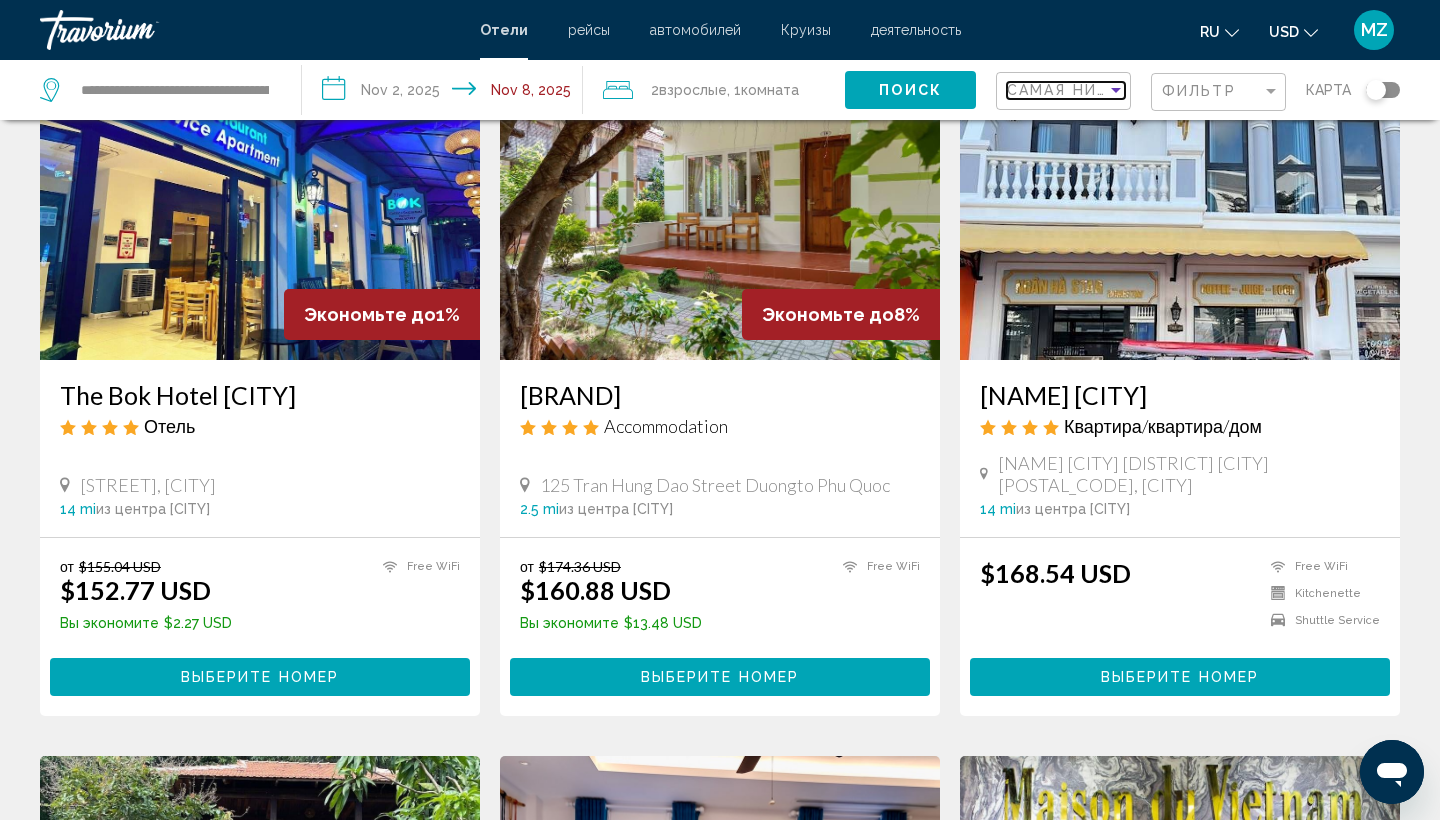 scroll, scrollTop: 866, scrollLeft: 0, axis: vertical 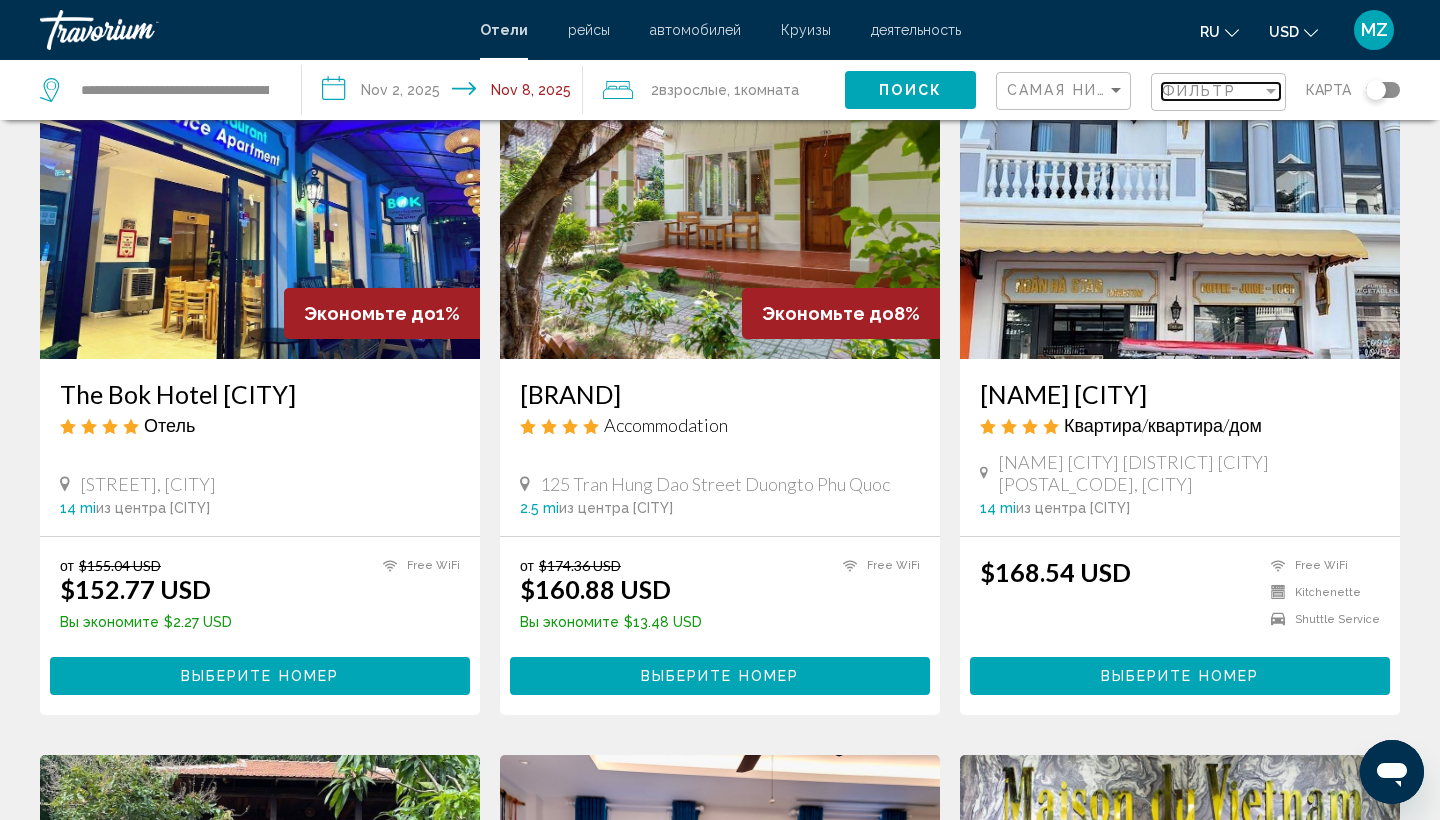 click at bounding box center (1271, 91) 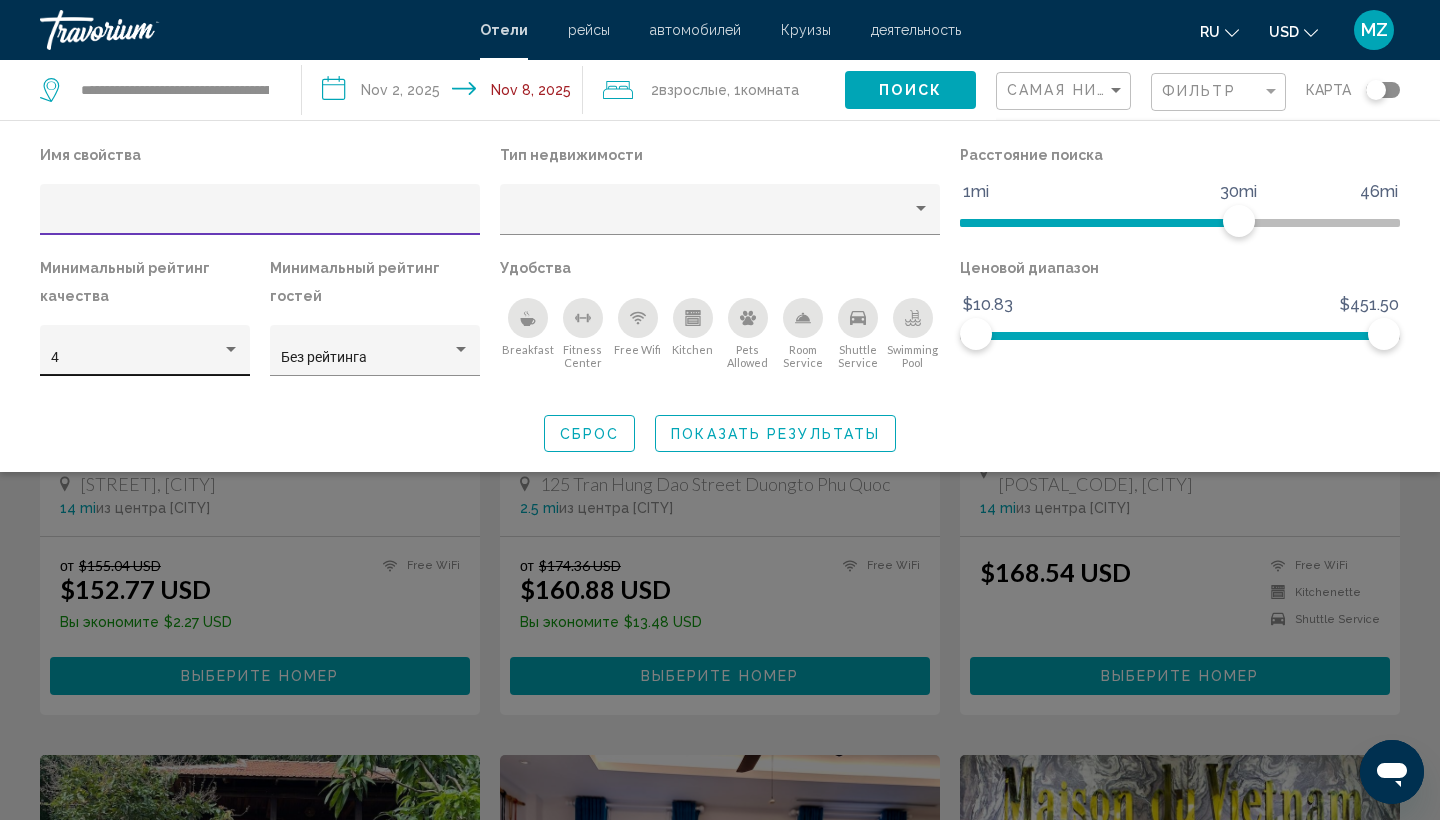 click at bounding box center [231, 350] 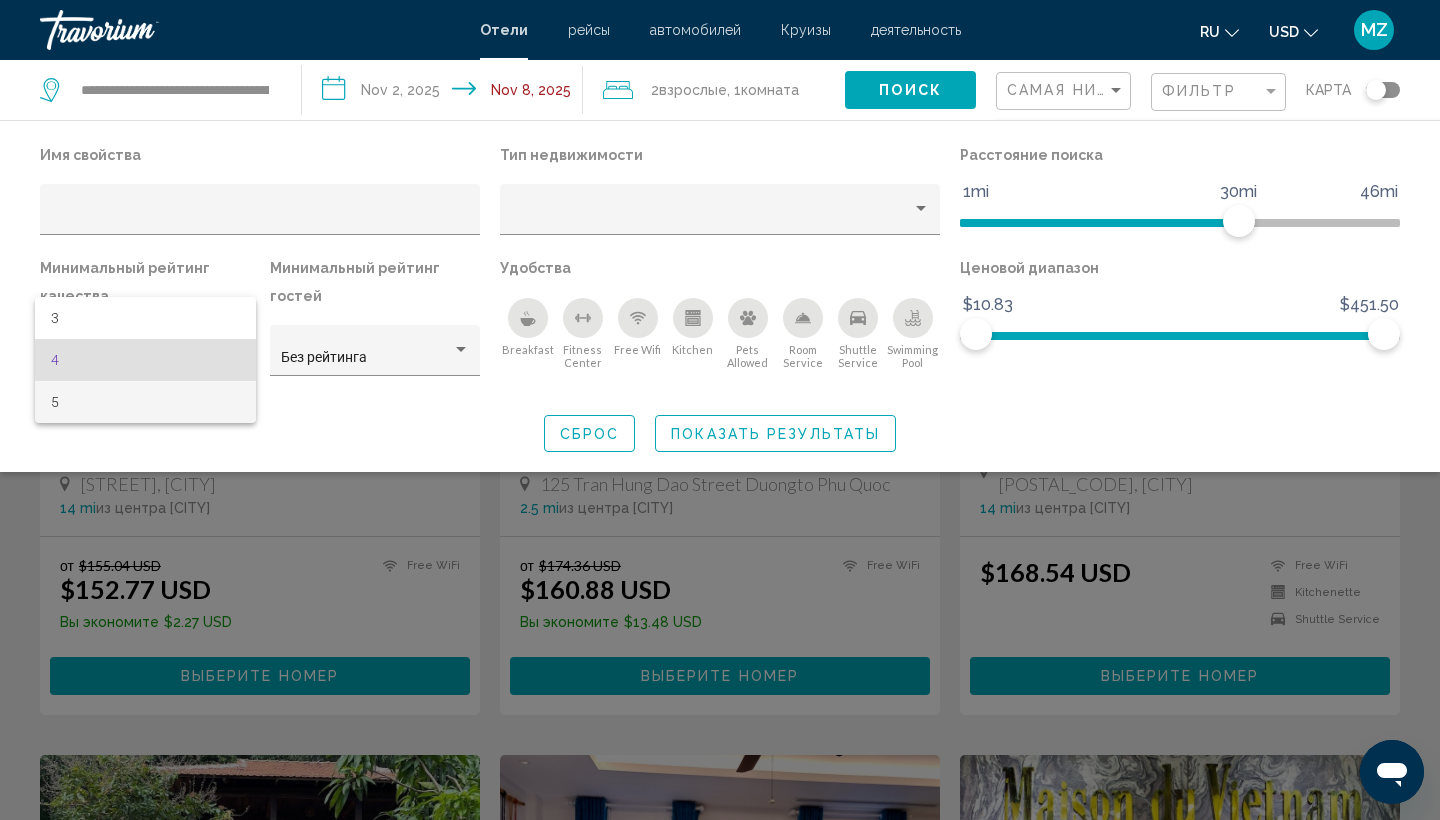 click on "5" at bounding box center [145, 402] 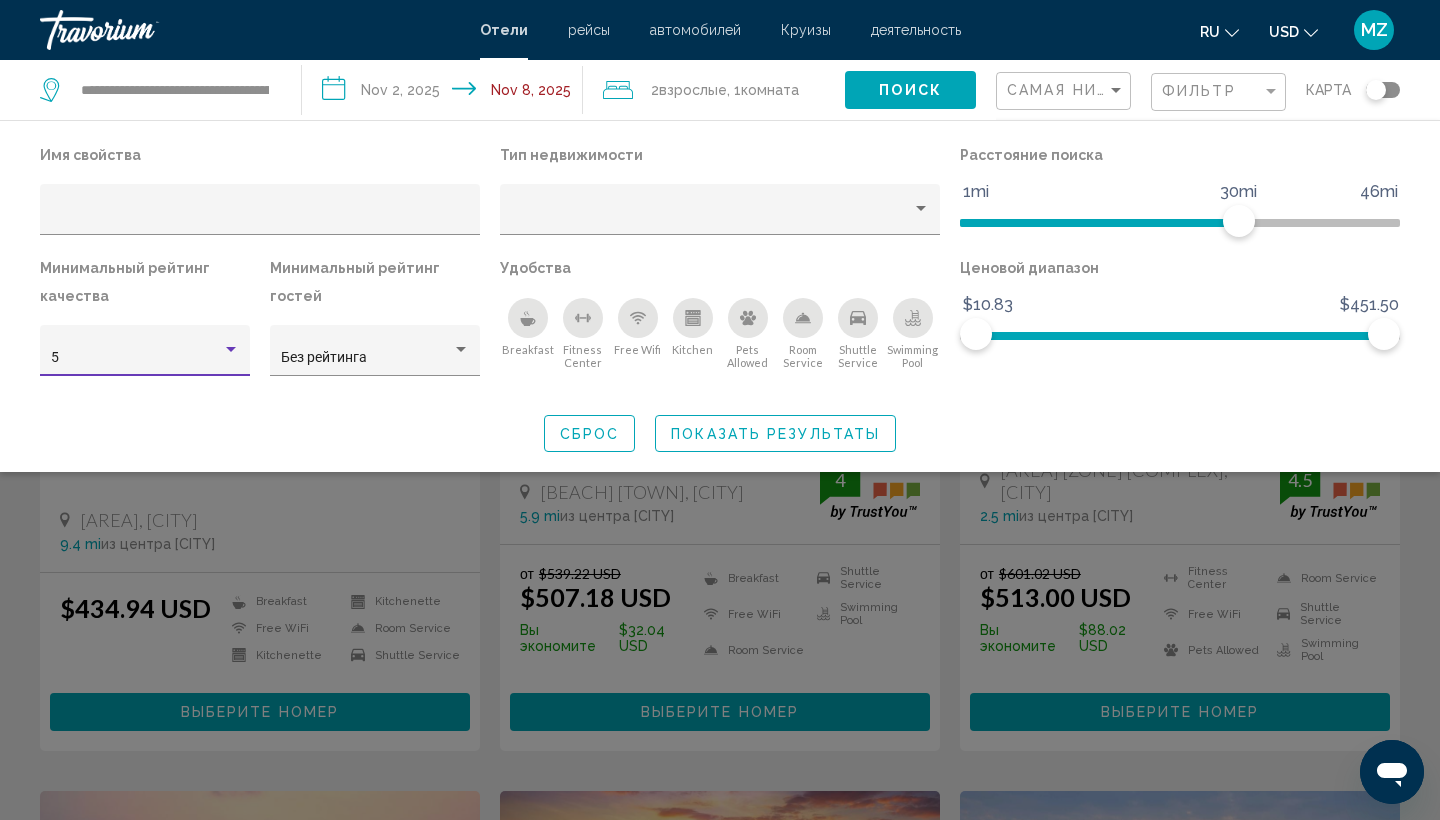 click on "Показать результаты" 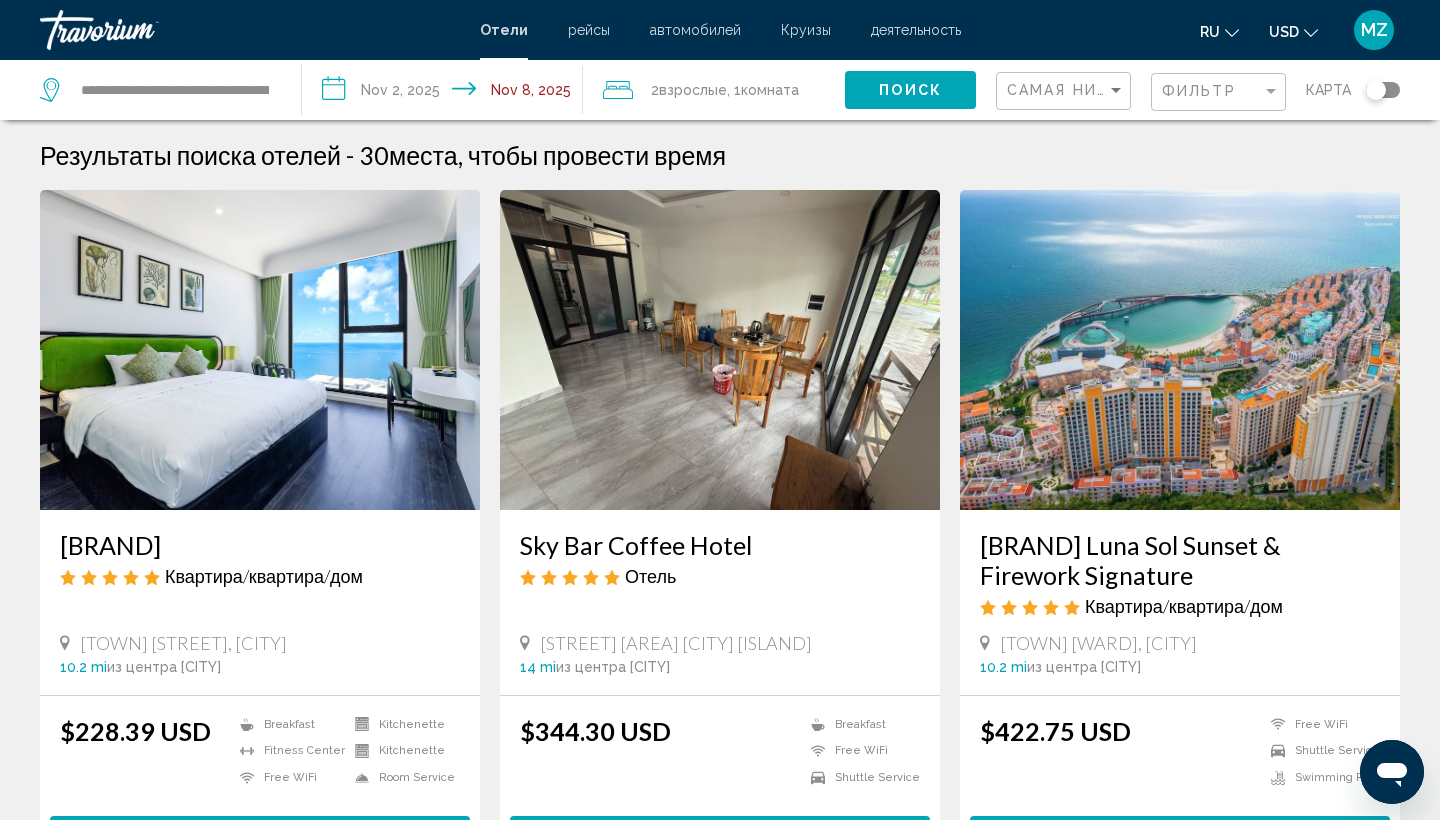 scroll, scrollTop: 0, scrollLeft: 0, axis: both 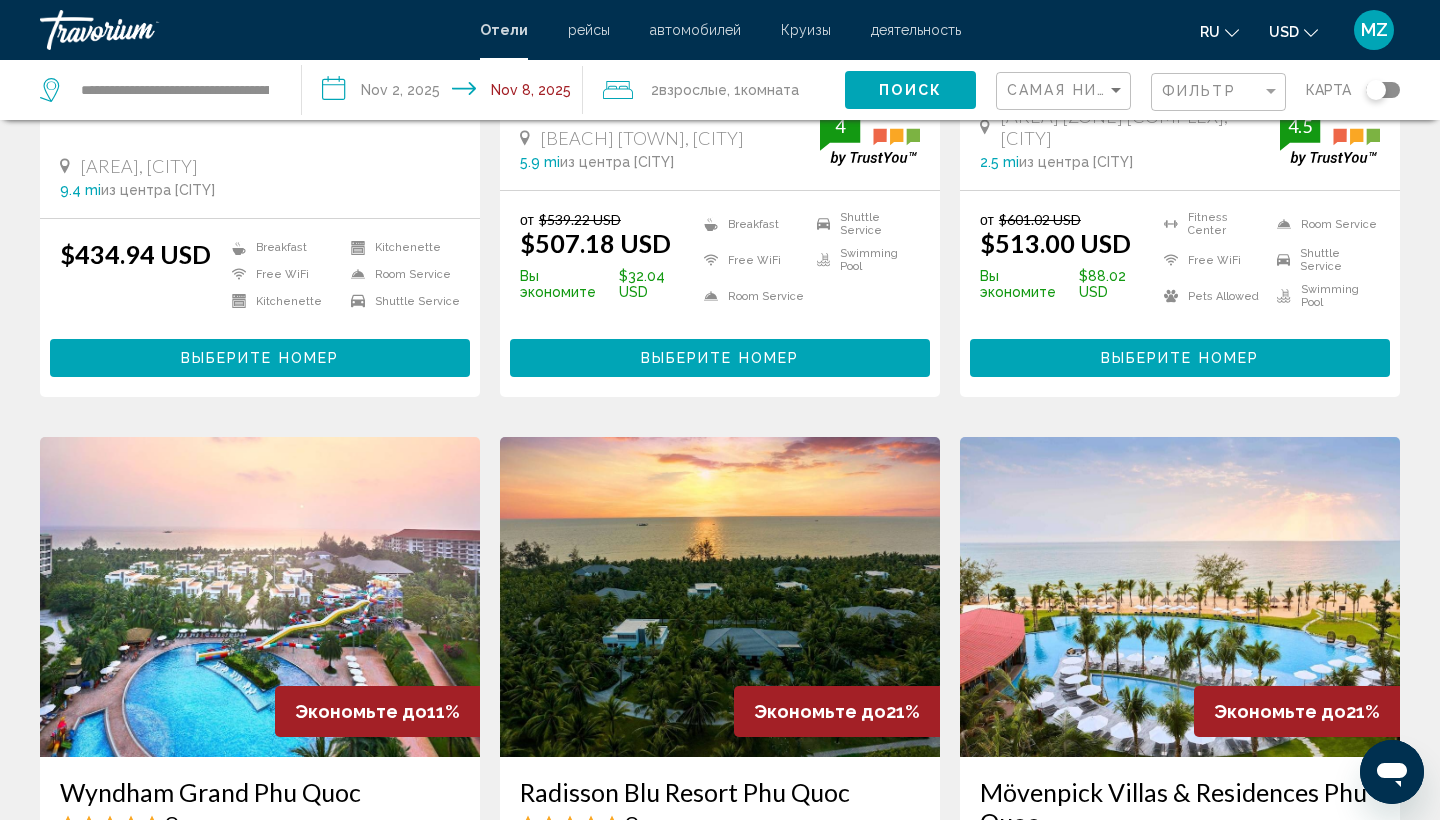 click on "Выберите номер" at bounding box center (1180, 359) 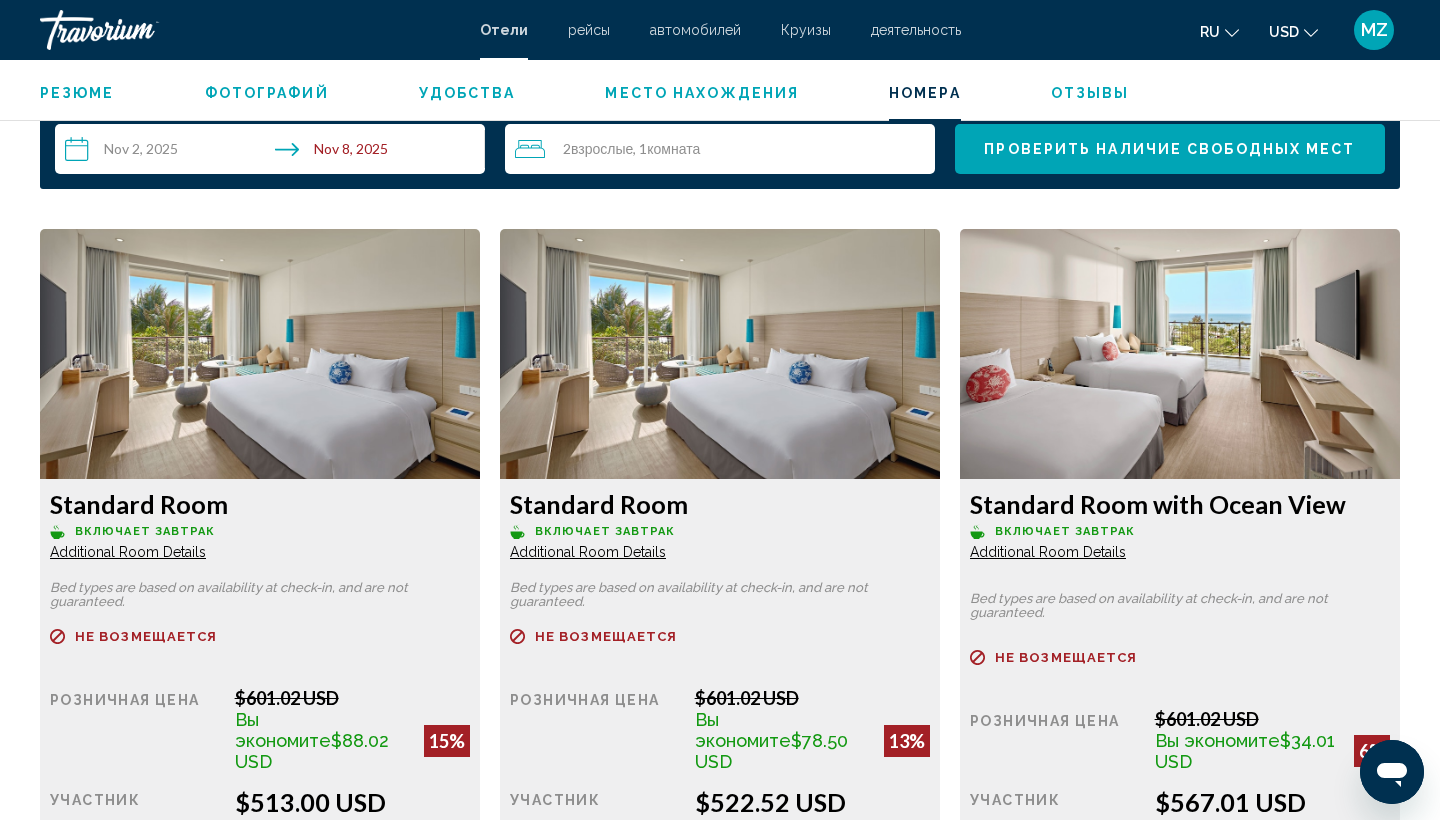 scroll, scrollTop: 2606, scrollLeft: 0, axis: vertical 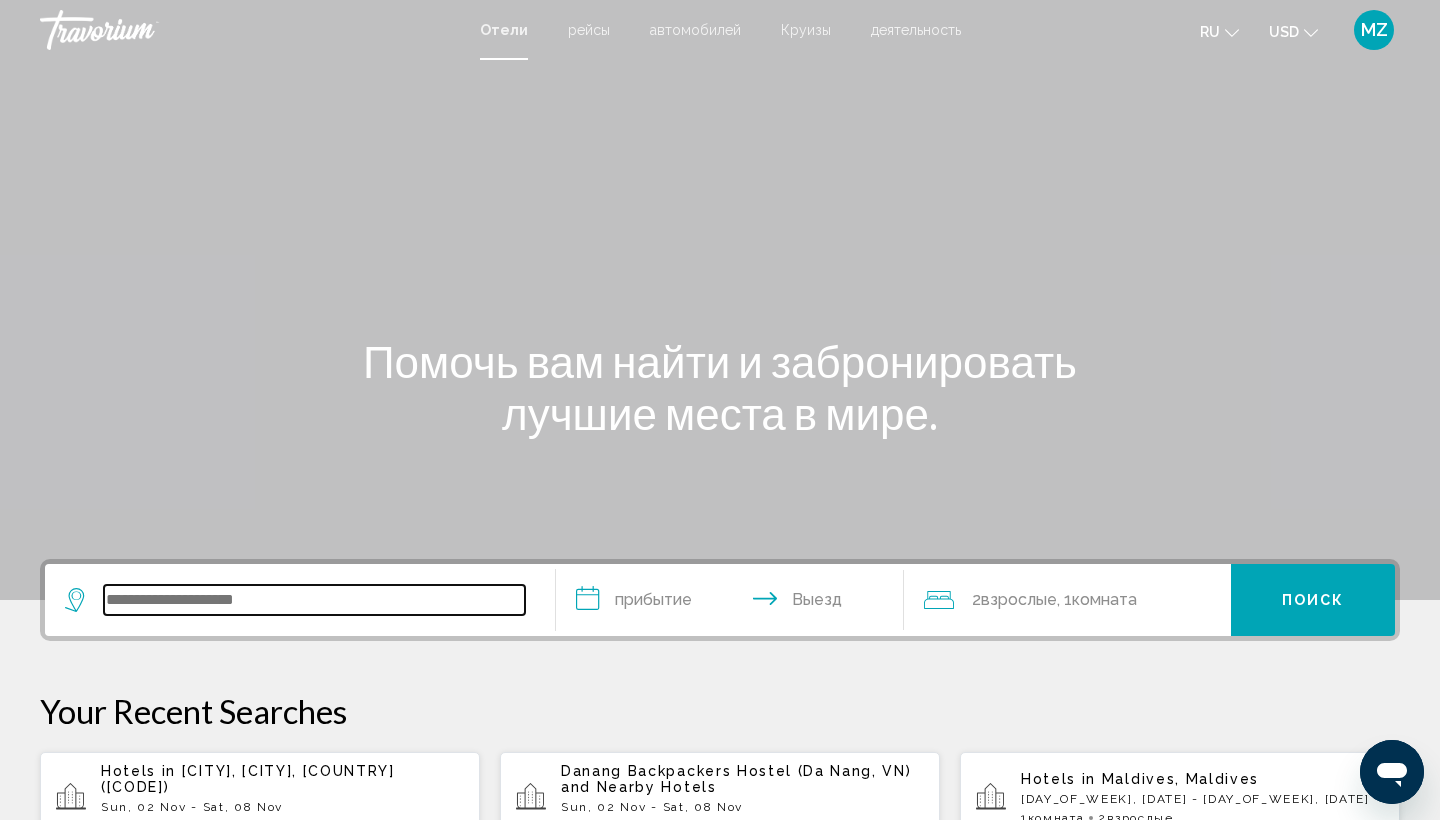 click at bounding box center [314, 600] 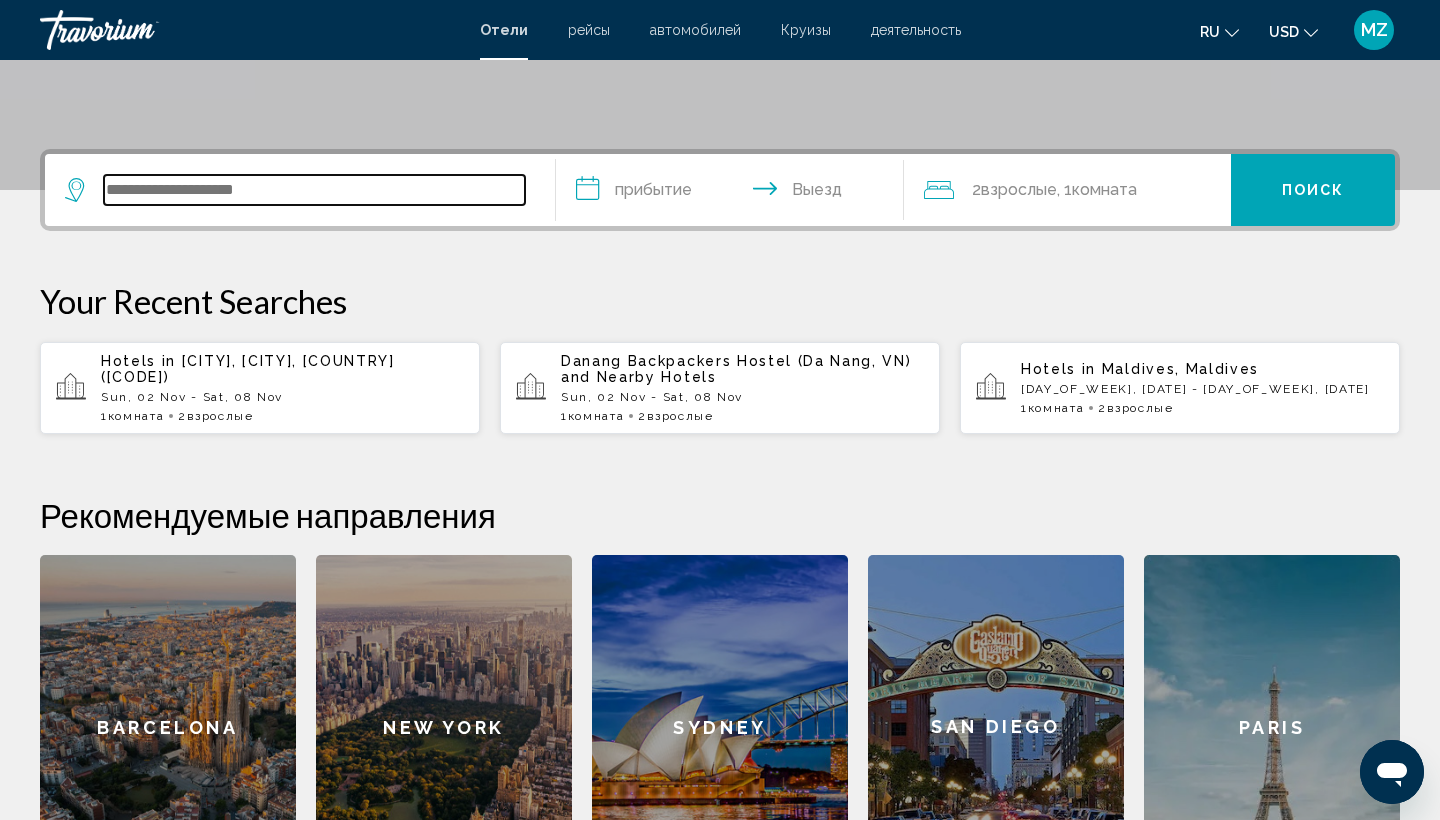 scroll, scrollTop: 494, scrollLeft: 0, axis: vertical 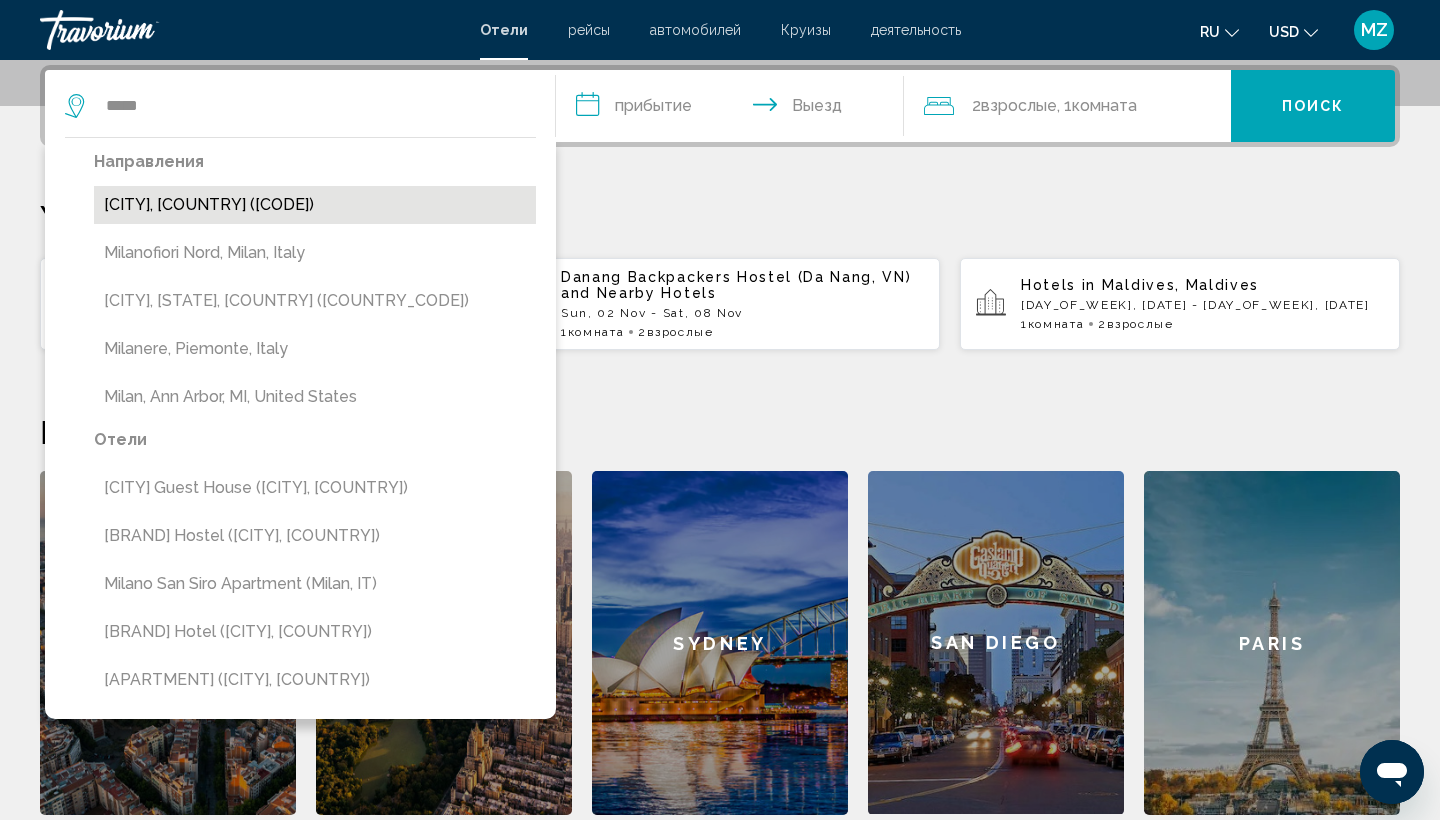 click on "[CITY], [COUNTRY] ([CODE])" at bounding box center (315, 205) 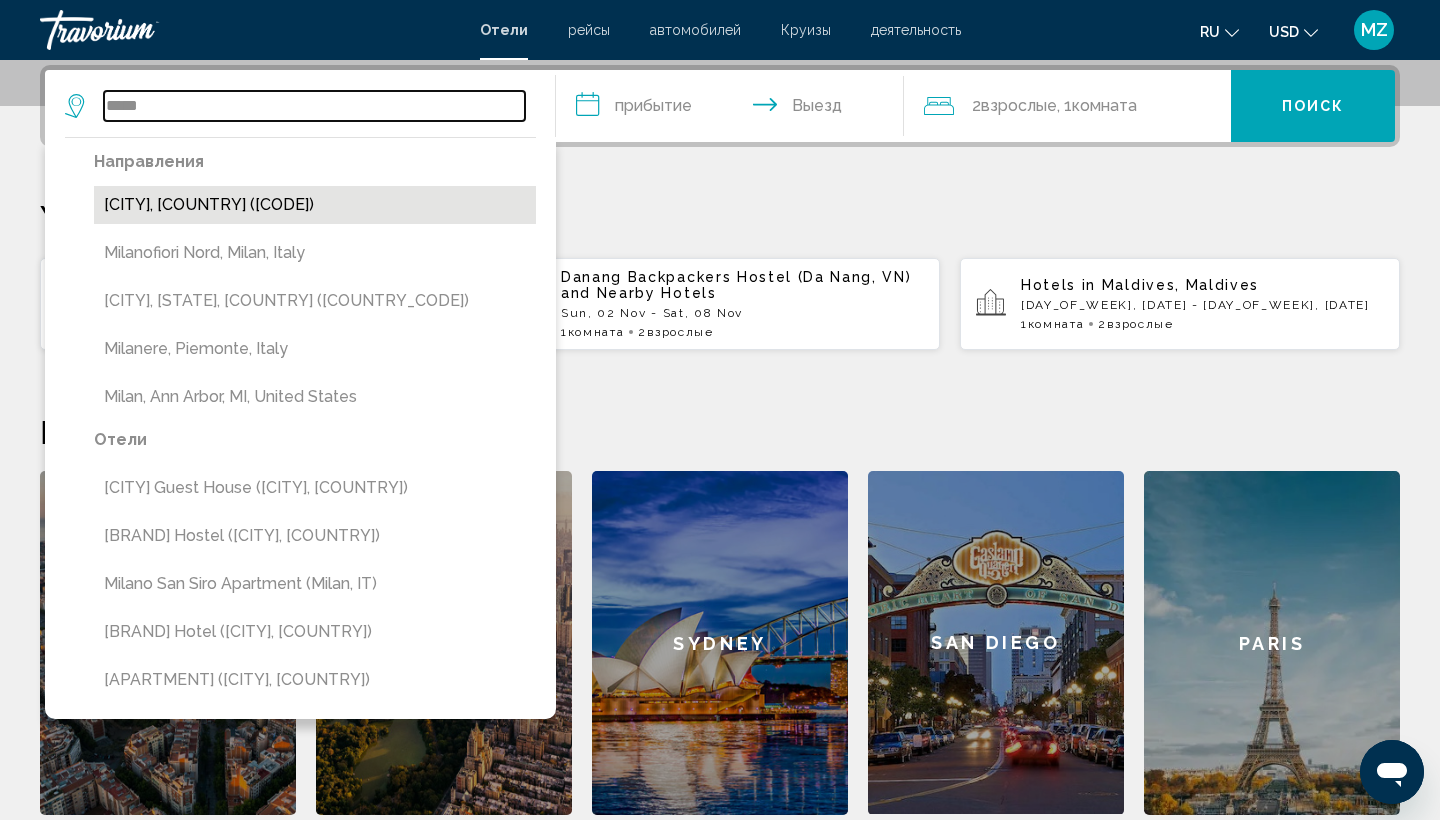 type on "**********" 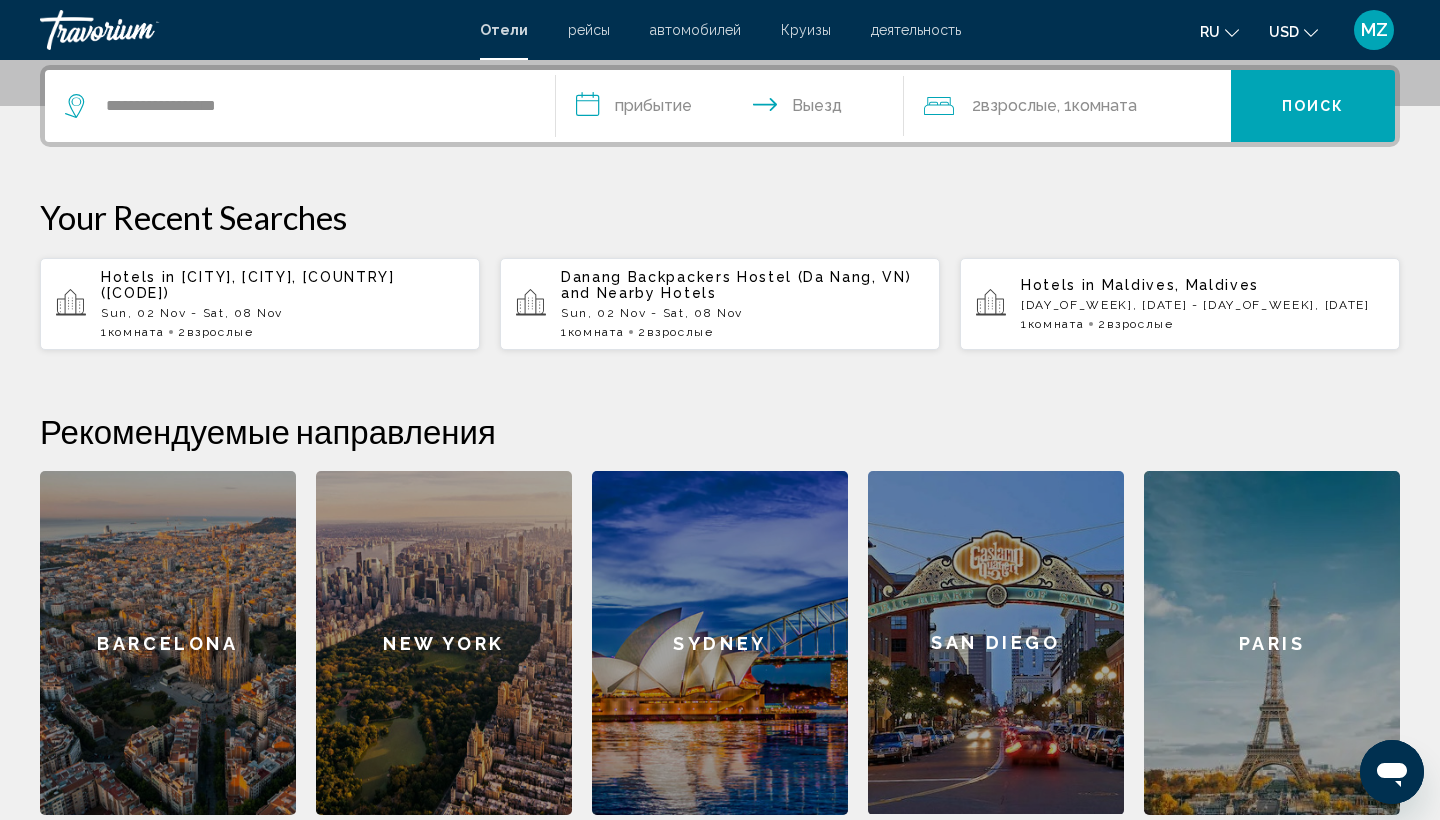 click on "**********" at bounding box center (734, 109) 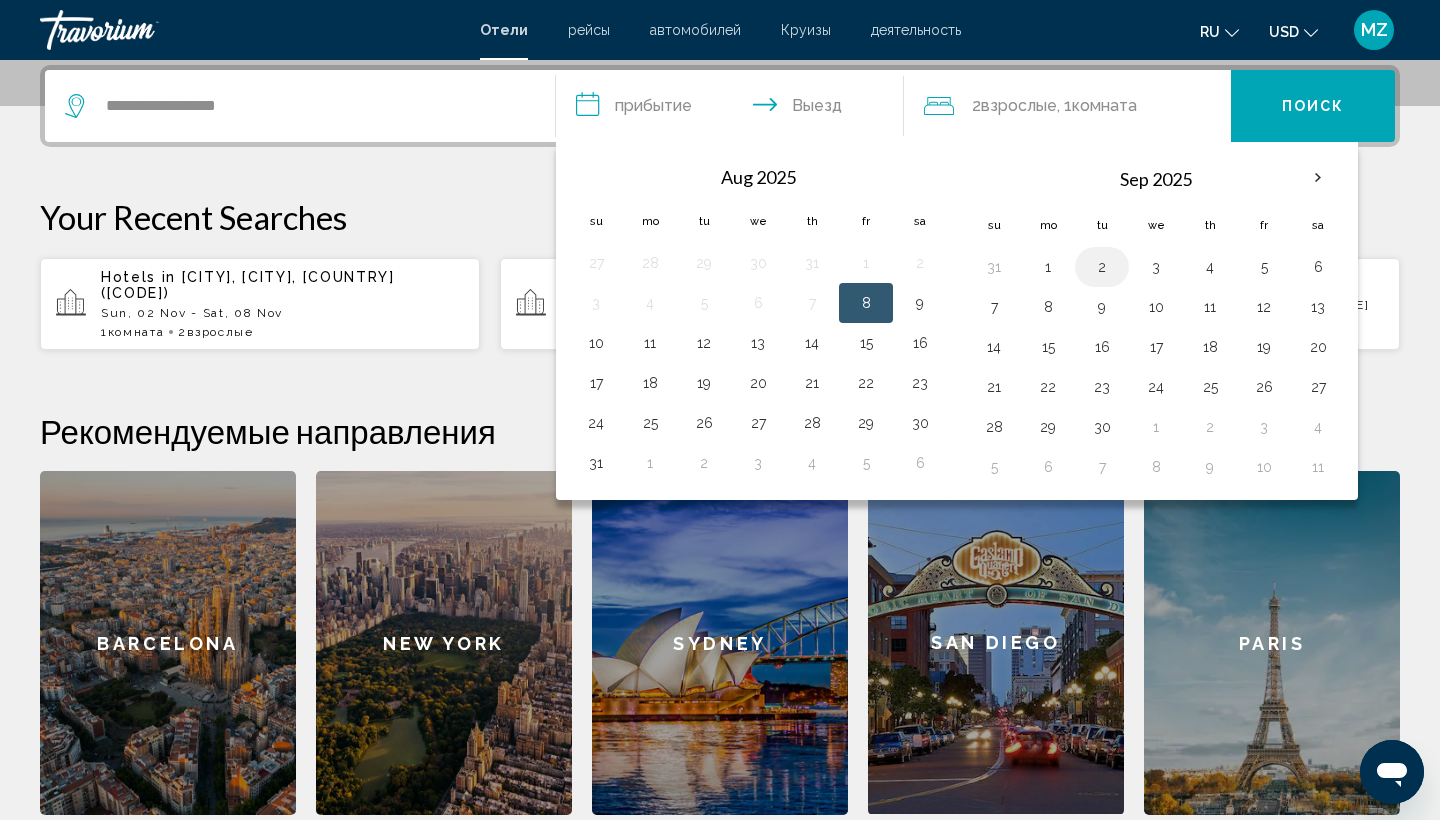 click on "2" at bounding box center [1102, 267] 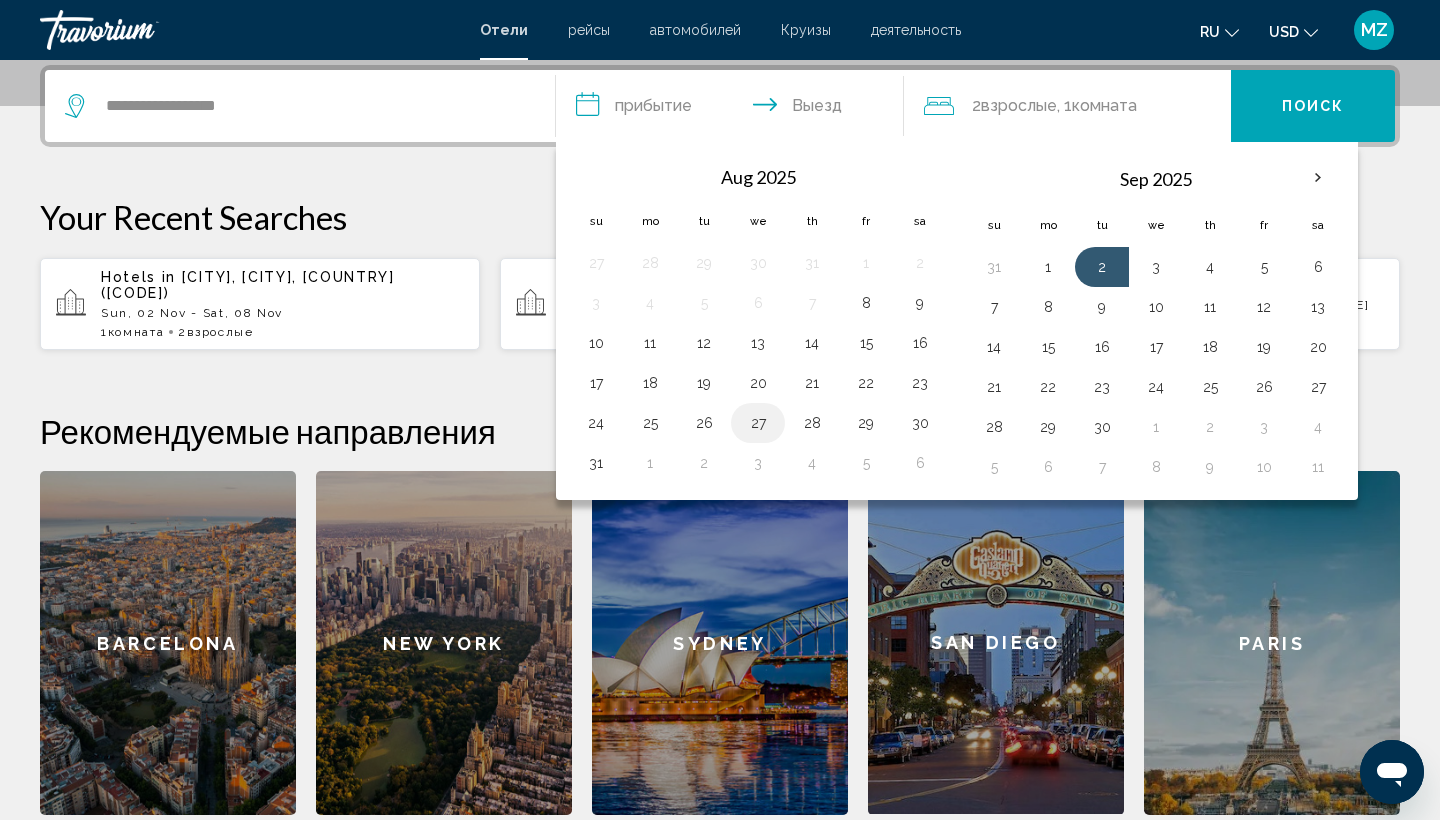click on "27" at bounding box center (758, 423) 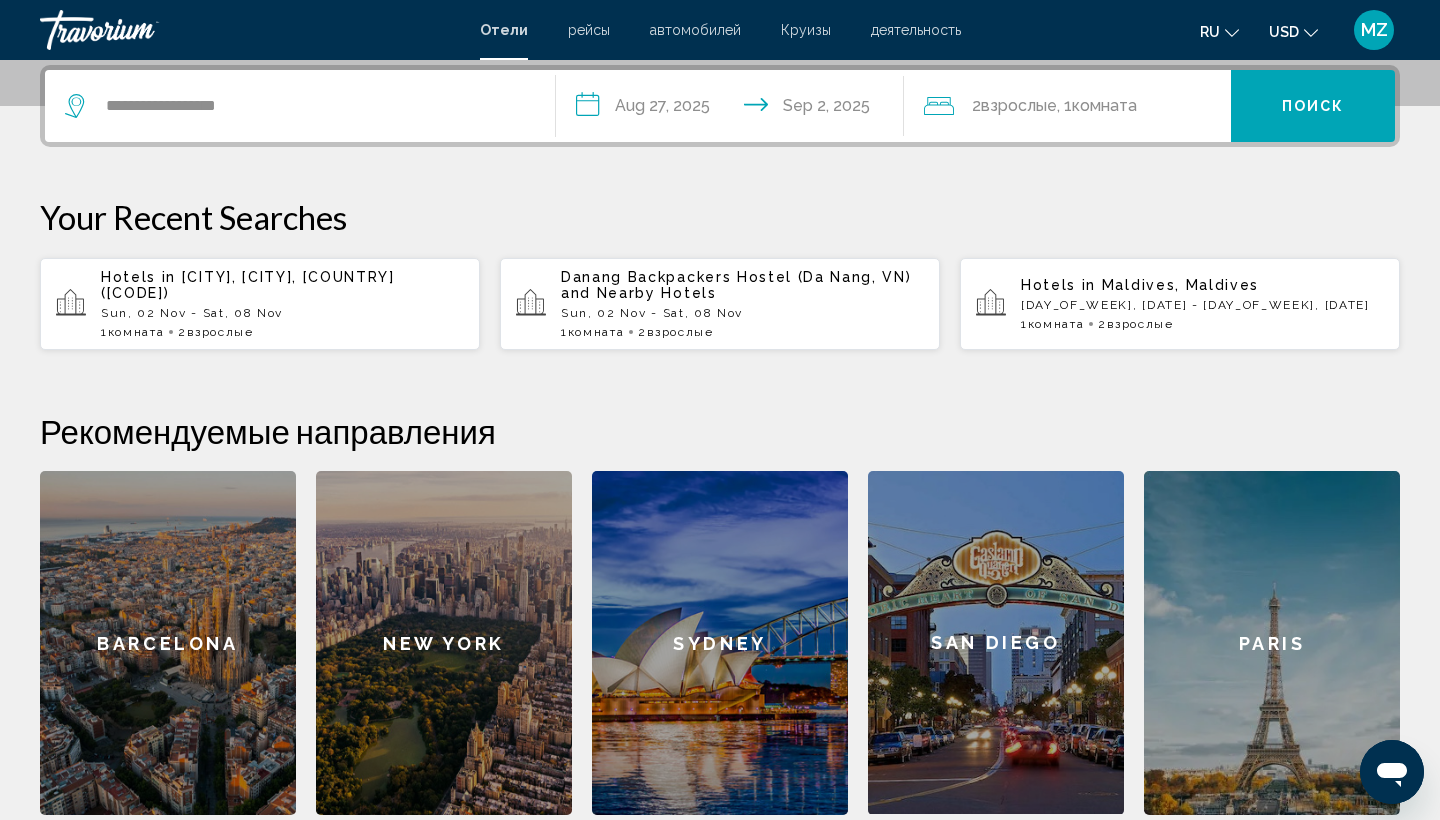 click on "**********" at bounding box center (734, 109) 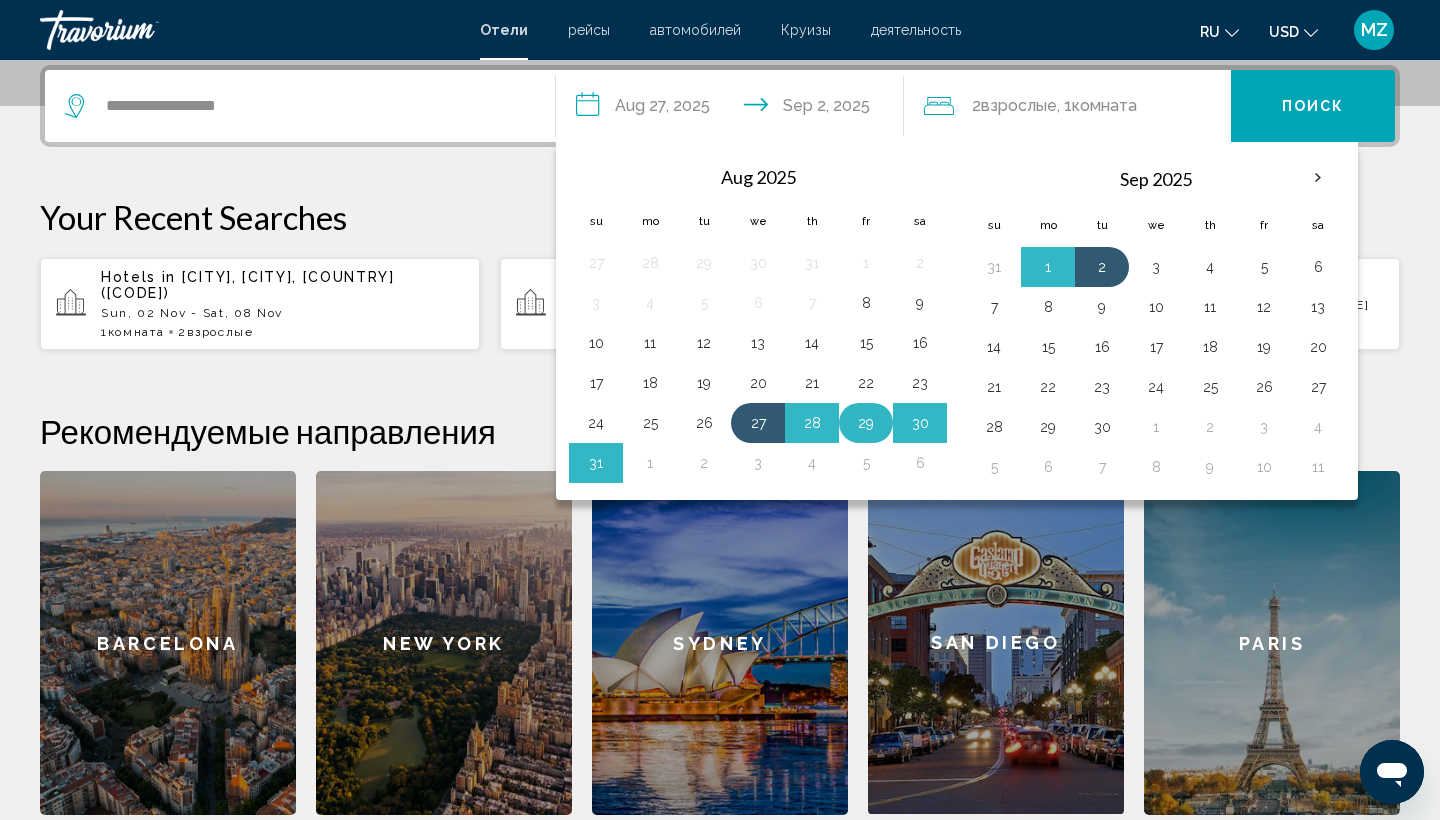 click on "29" at bounding box center (866, 423) 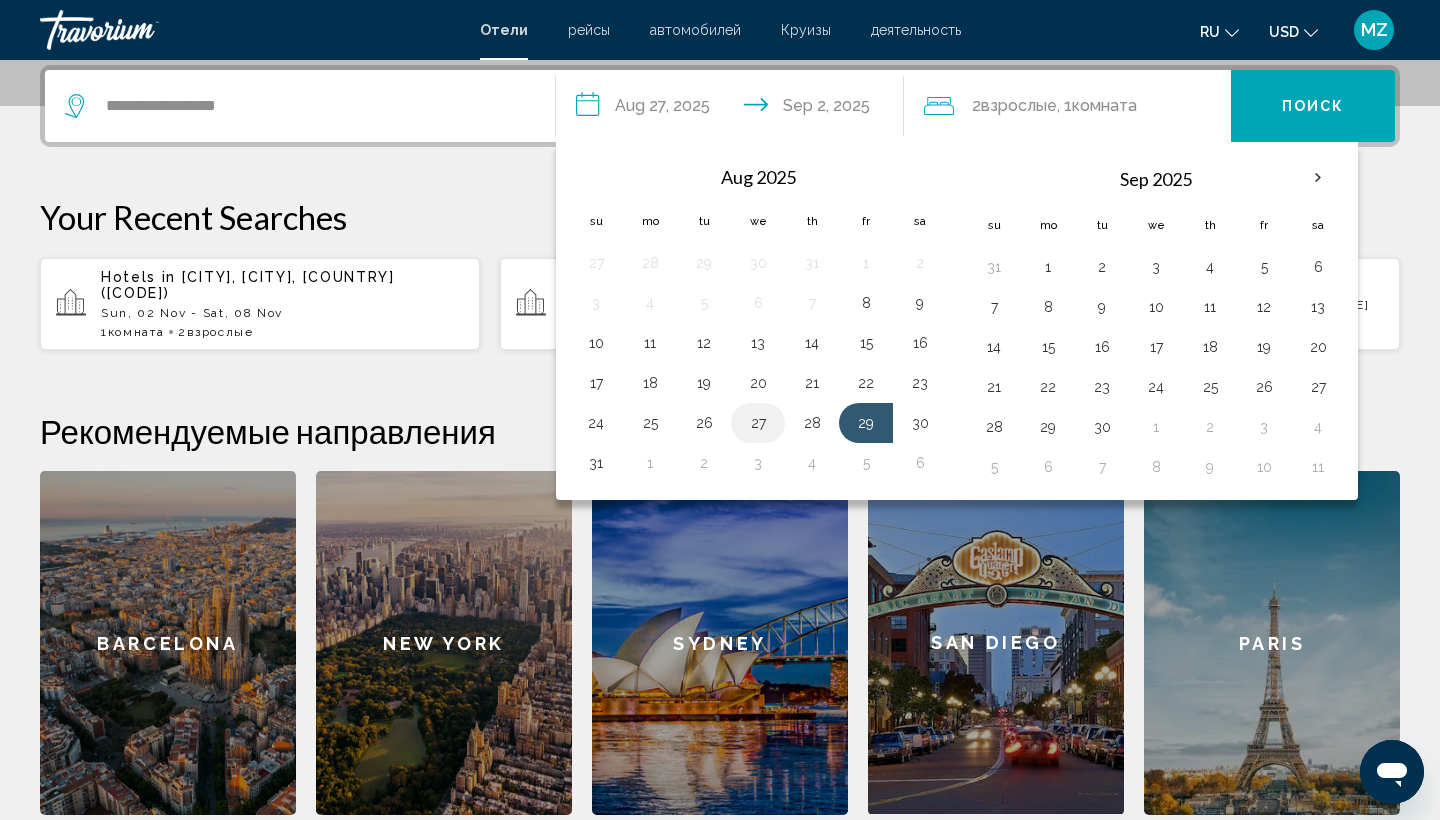 click on "27" at bounding box center (758, 423) 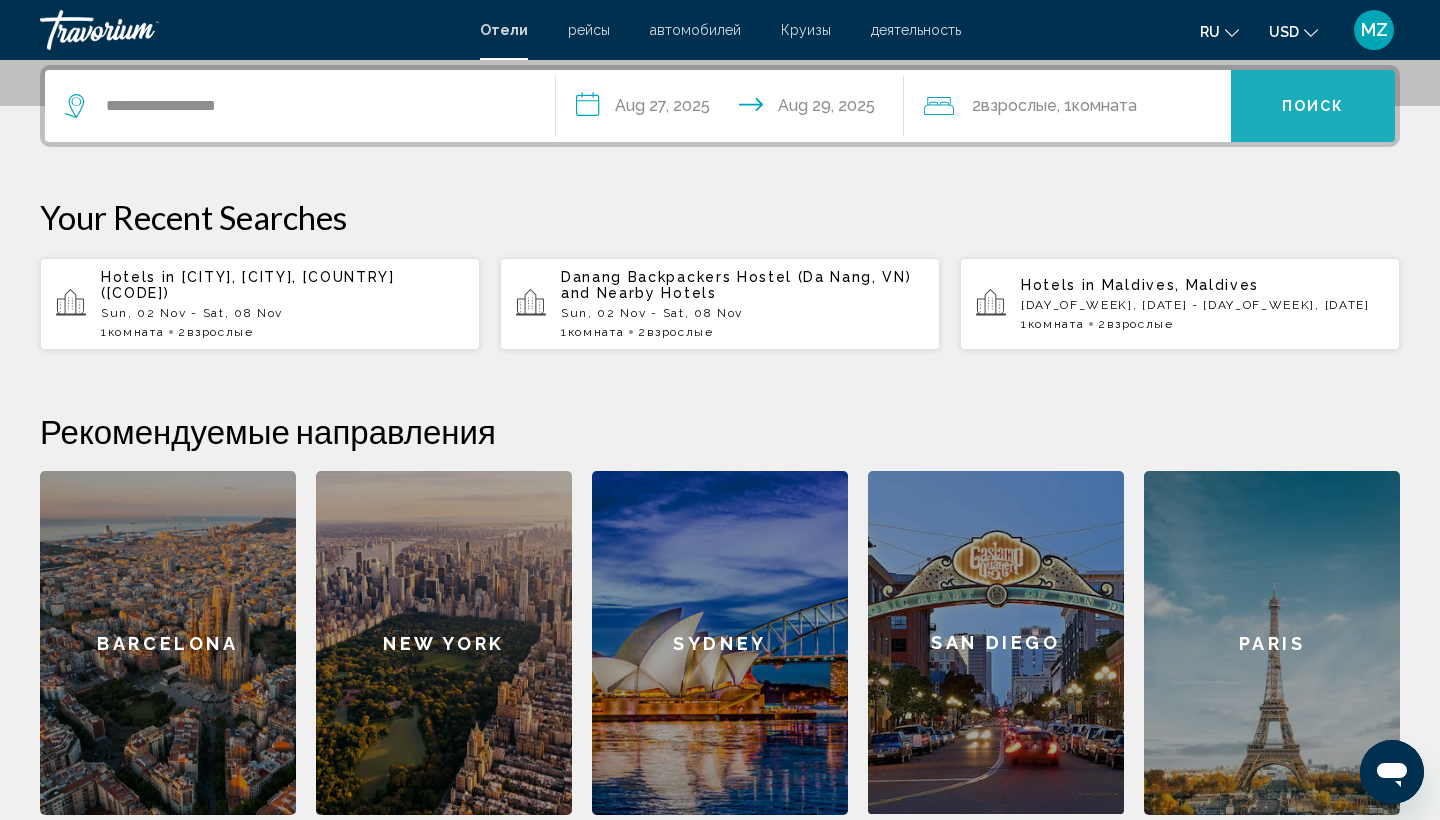 click on "Поиск" at bounding box center [1313, 107] 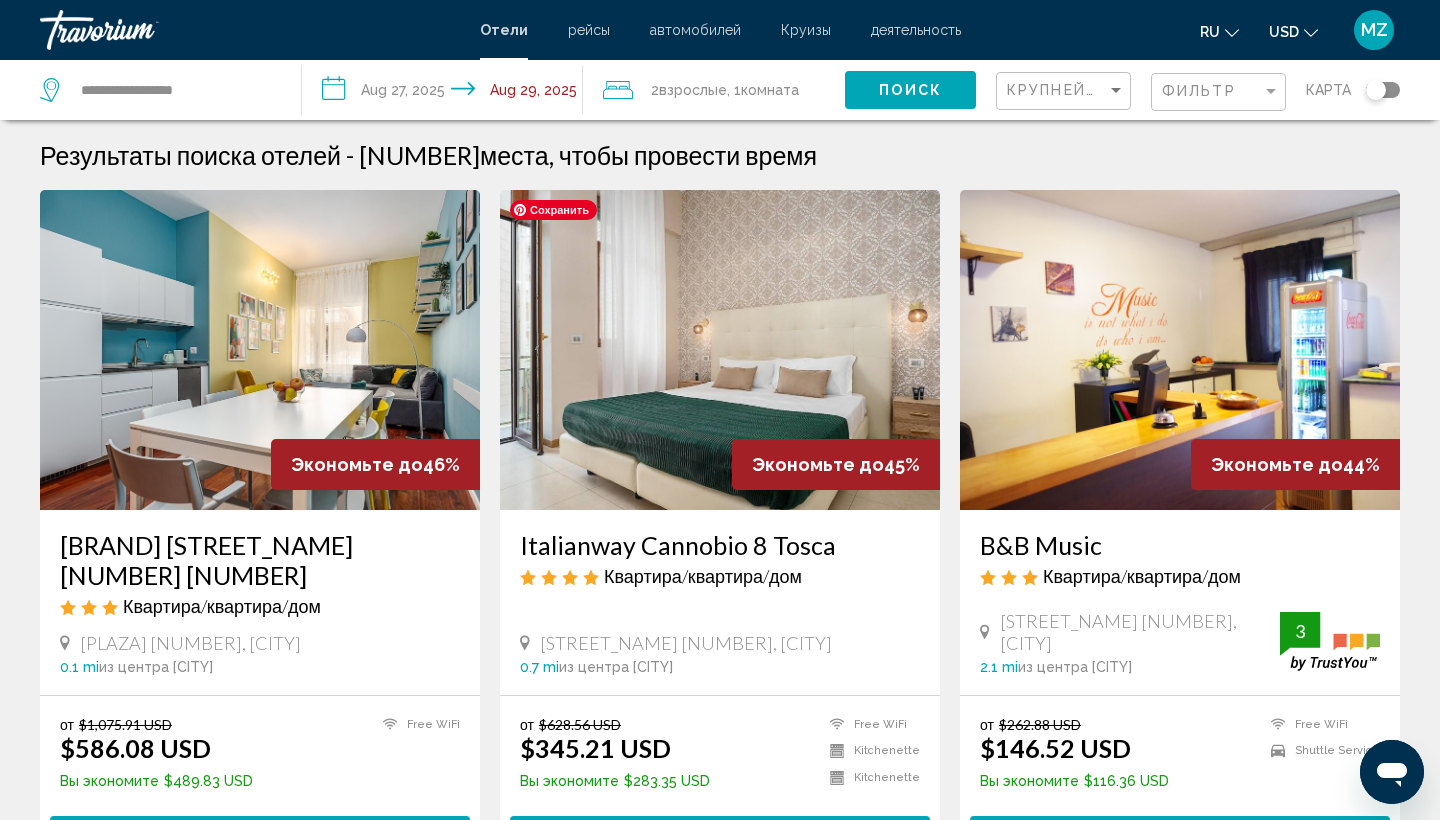 scroll, scrollTop: 0, scrollLeft: 0, axis: both 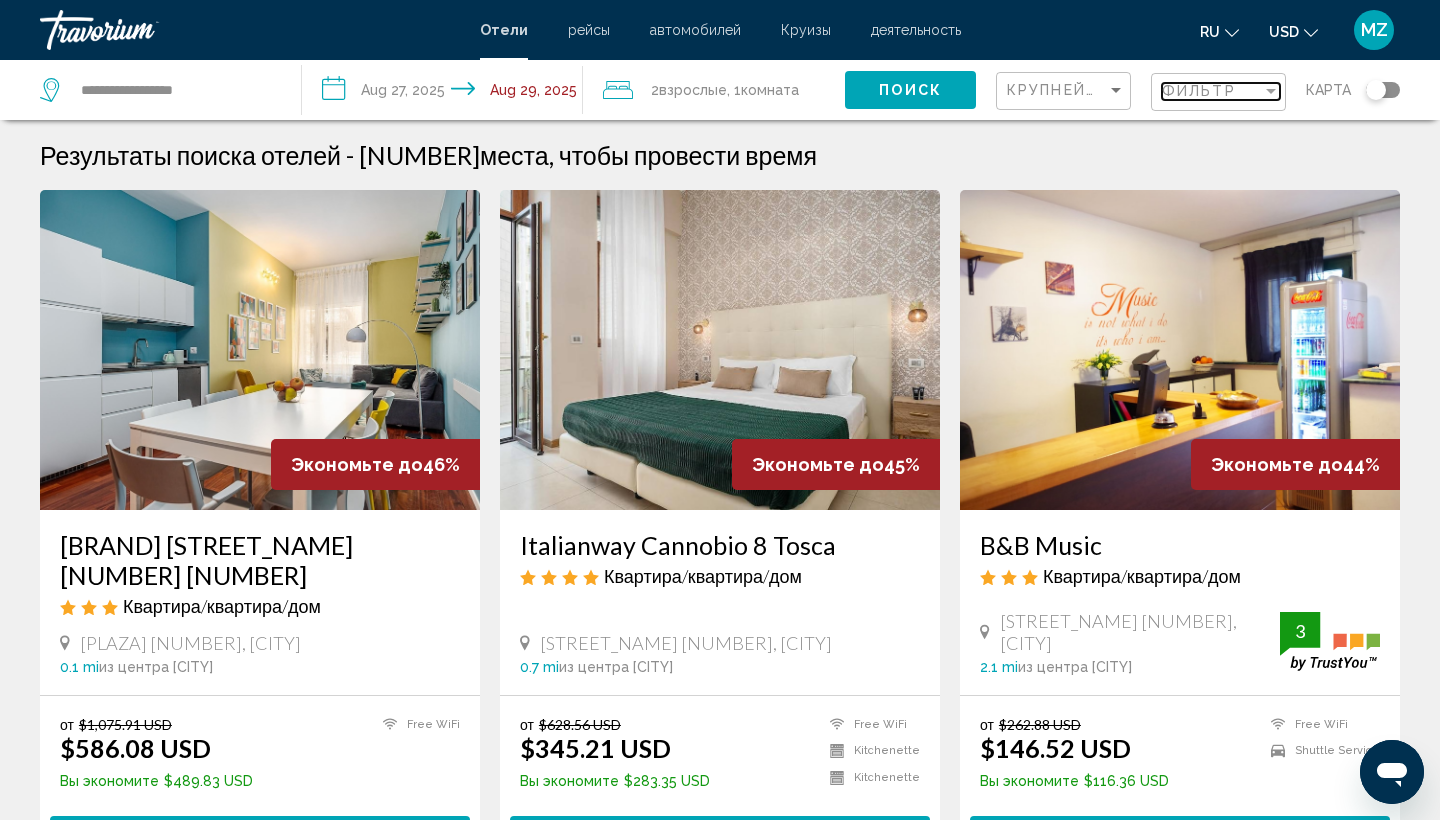 click at bounding box center [1271, 91] 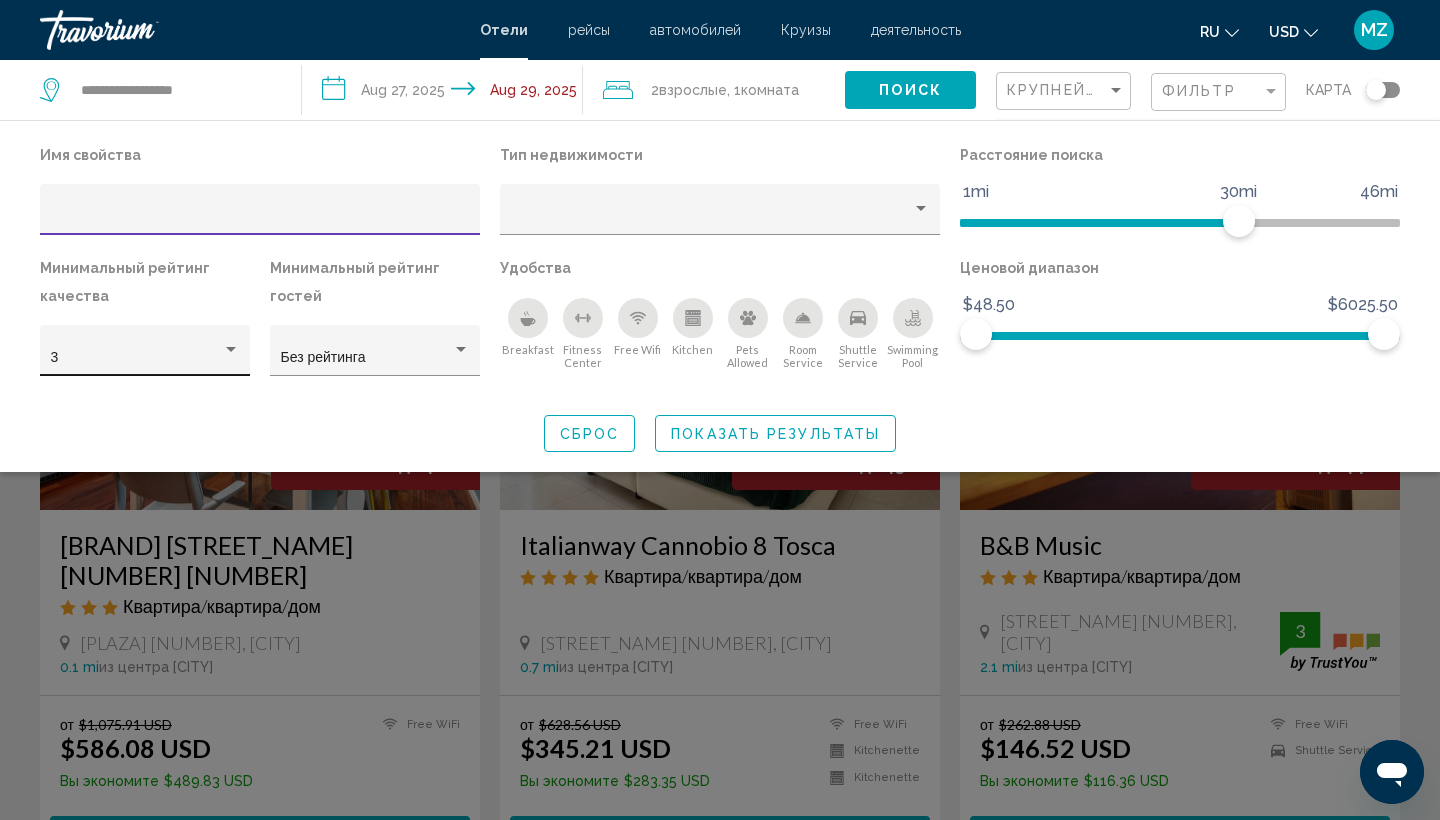 click at bounding box center [231, 349] 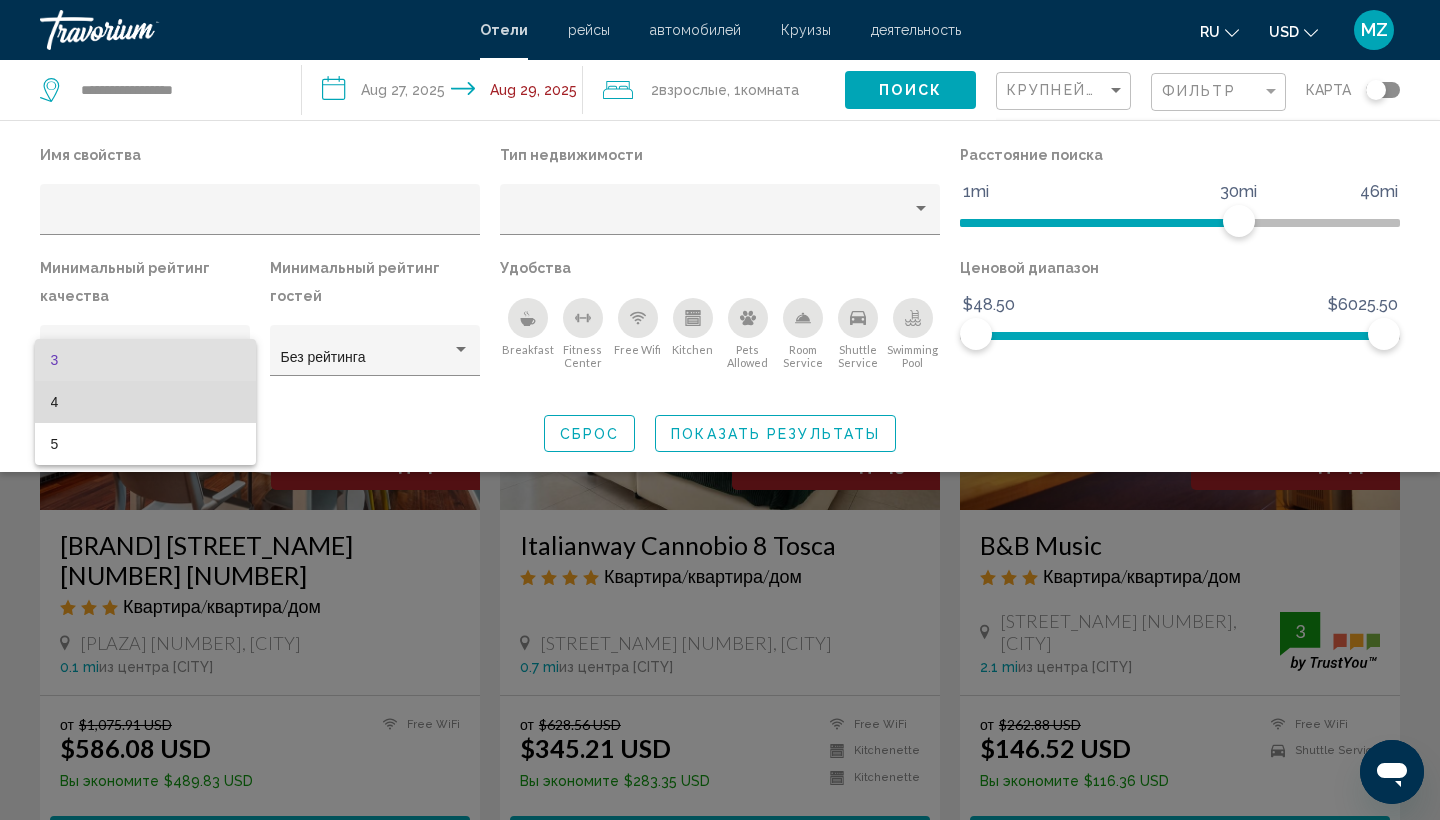 click on "4" at bounding box center (145, 402) 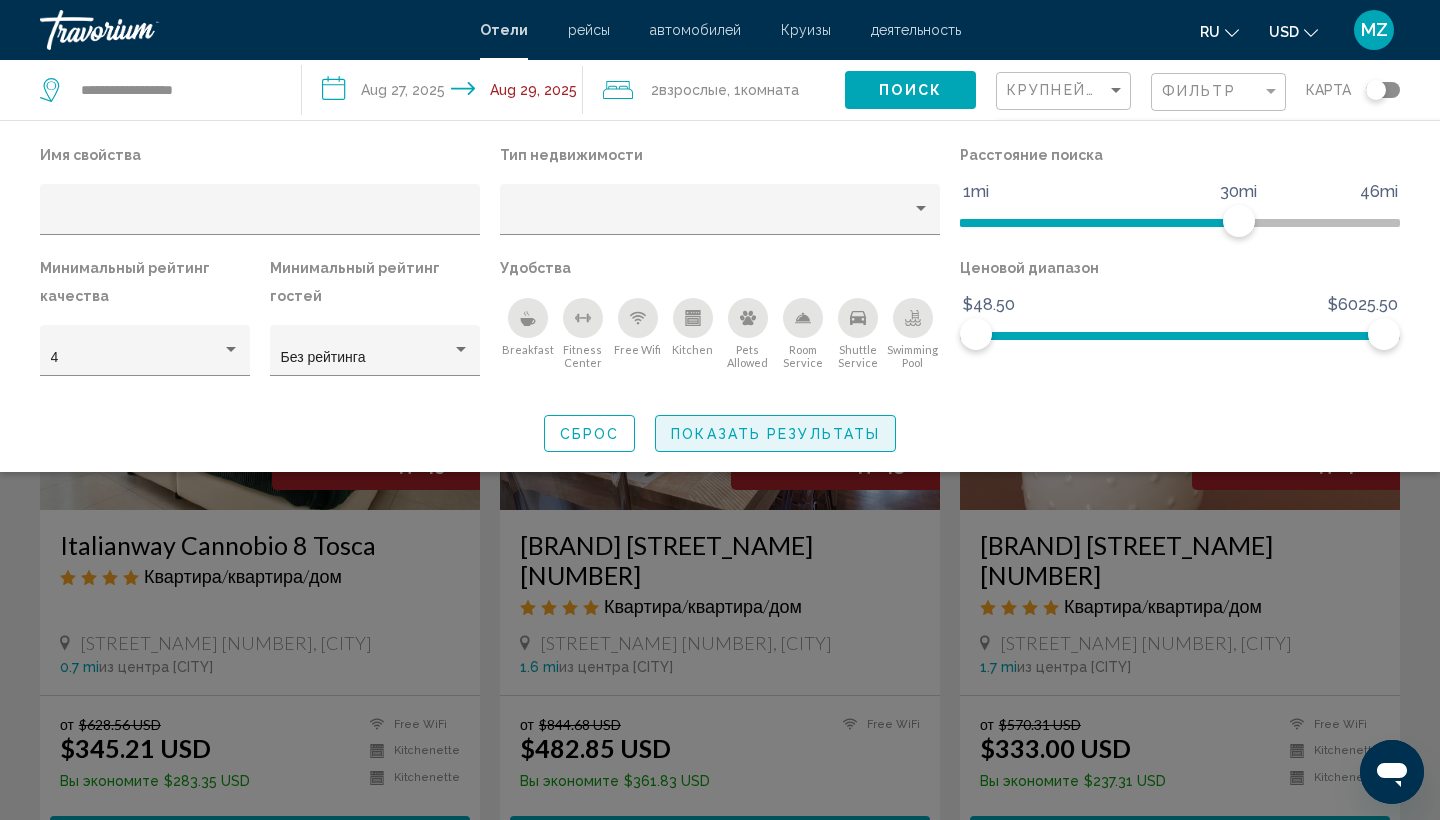 click on "Показать результаты" 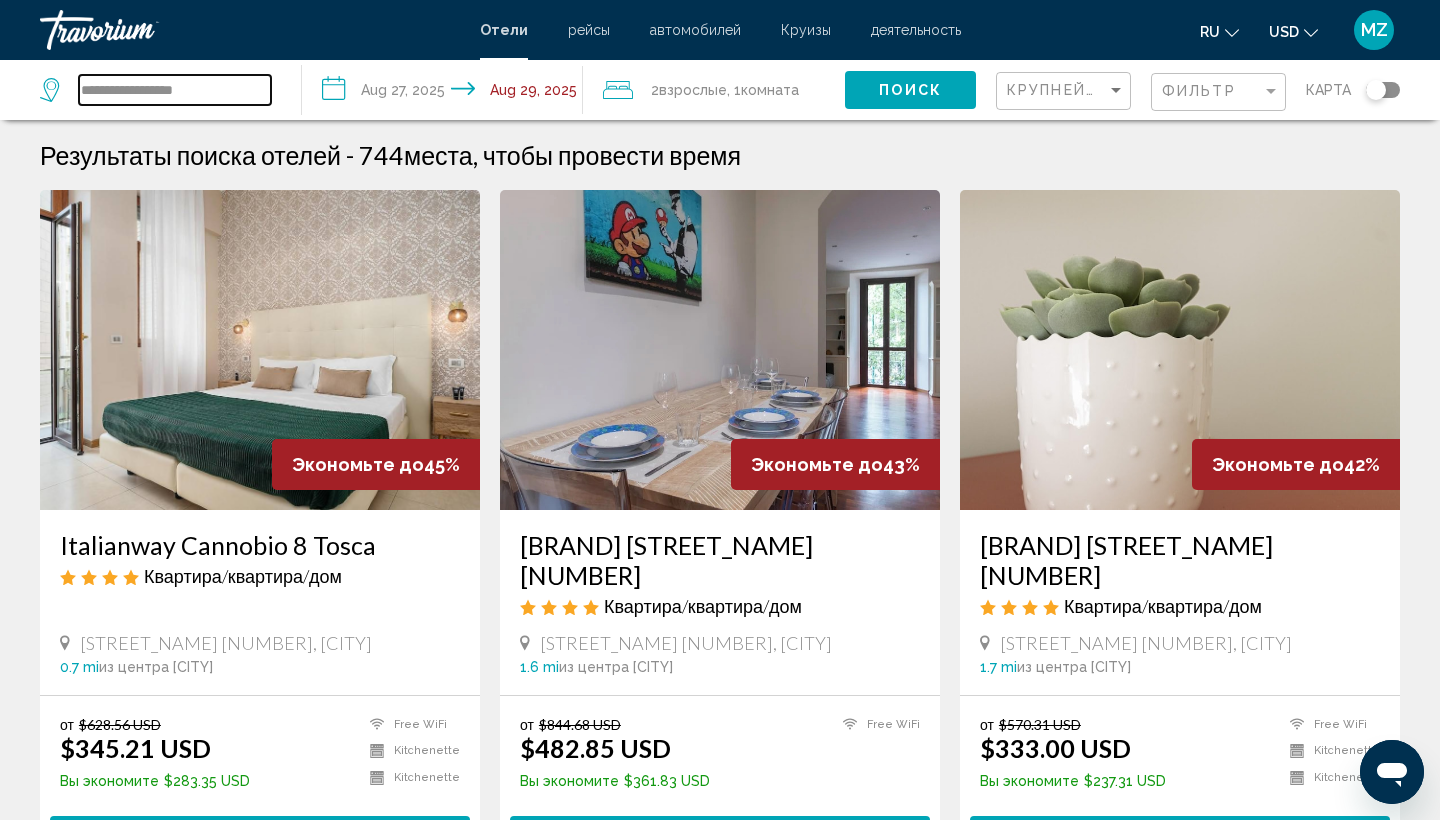 drag, startPoint x: 213, startPoint y: 92, endPoint x: 70, endPoint y: 90, distance: 143.01399 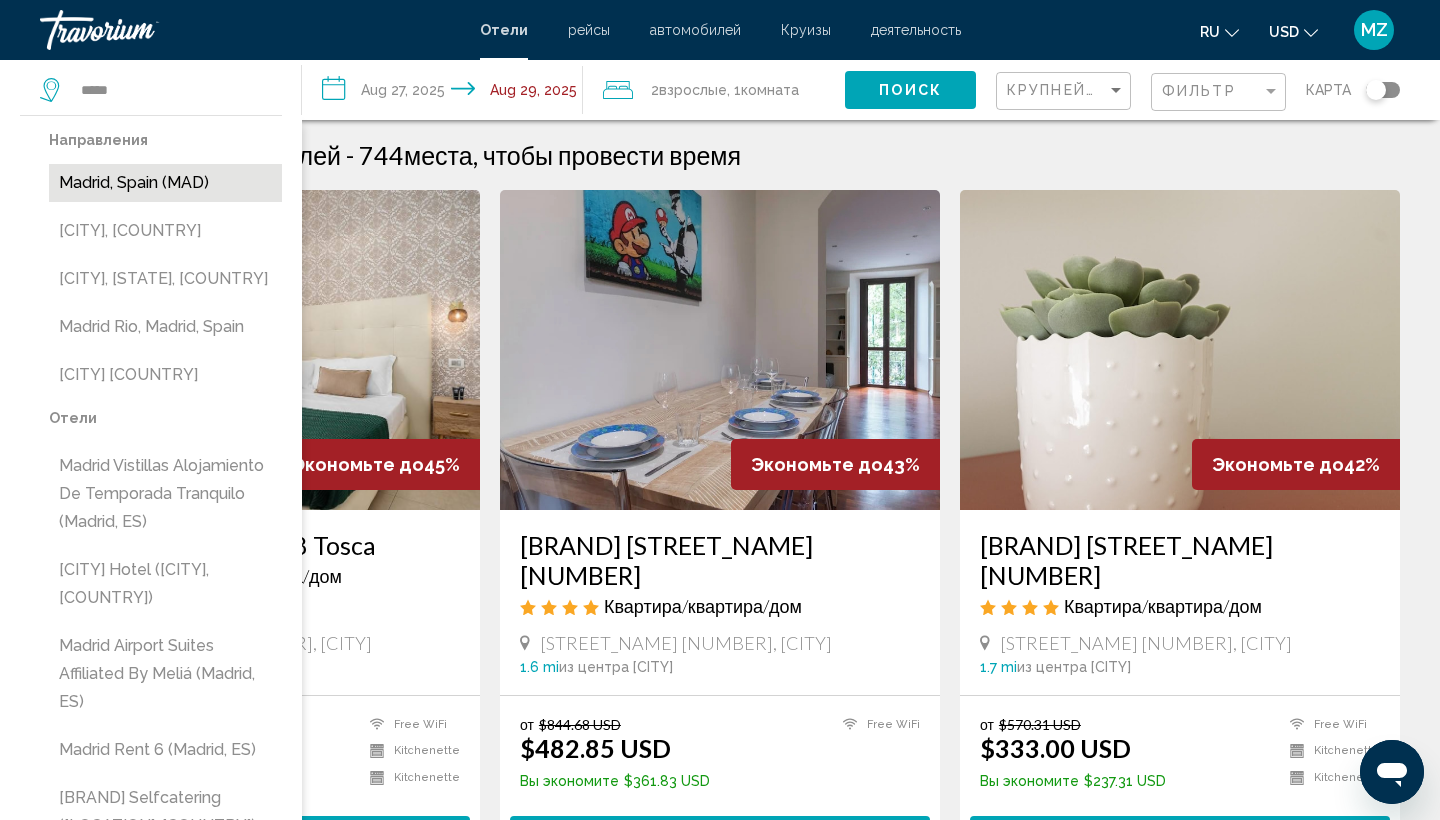 click on "Madrid, Spain (MAD)" at bounding box center (165, 183) 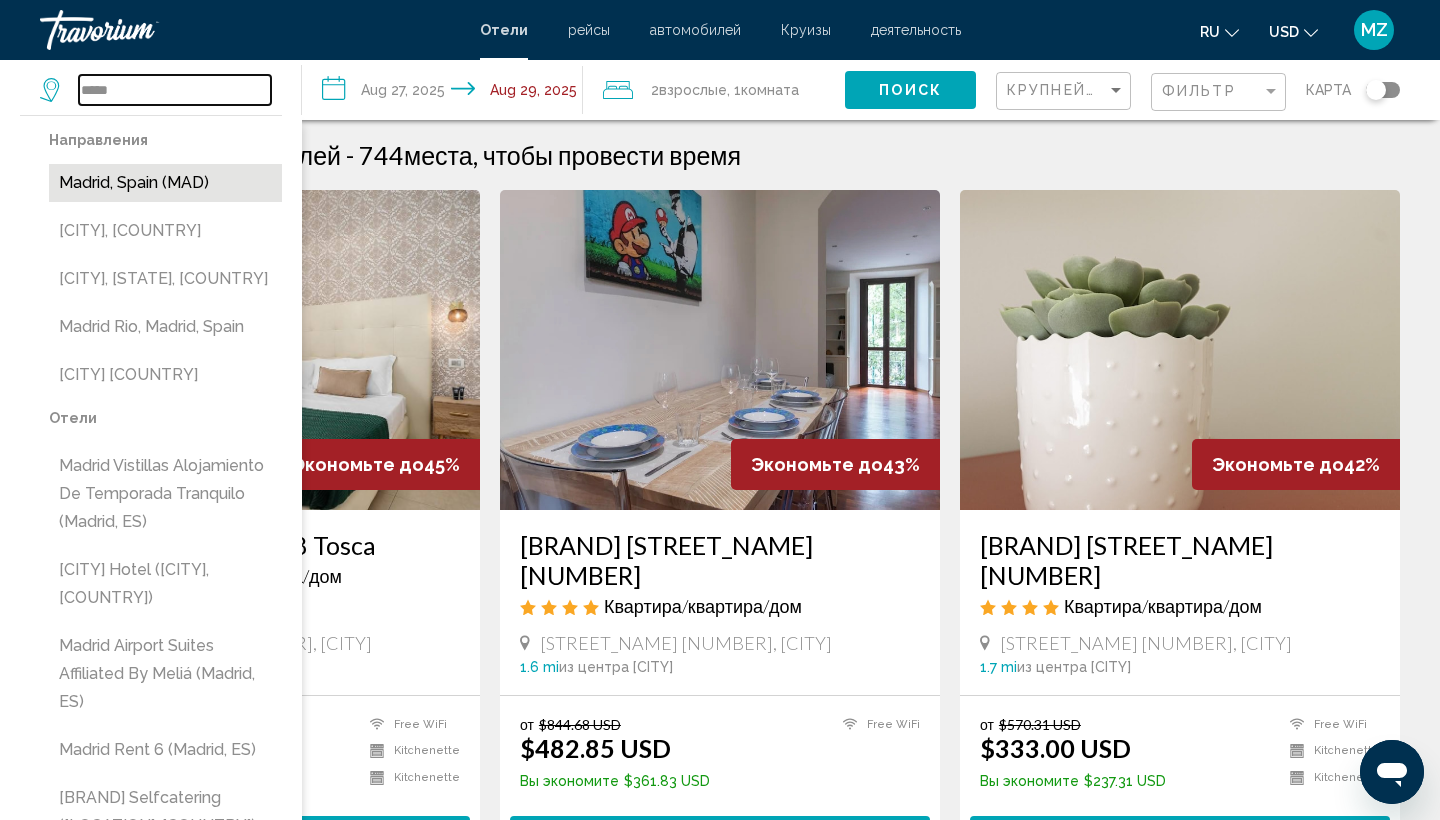 type on "**********" 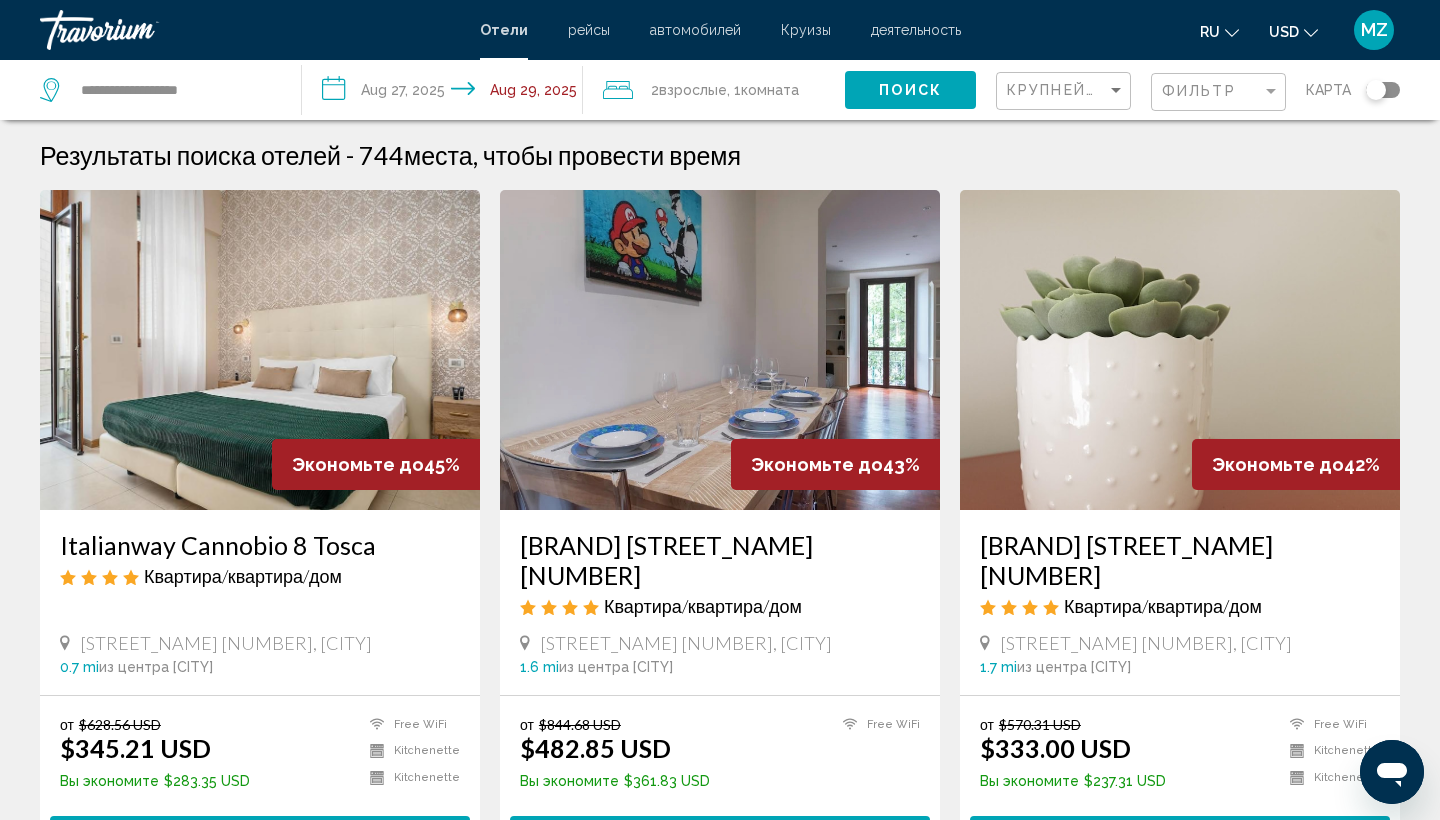 click on "Поиск" 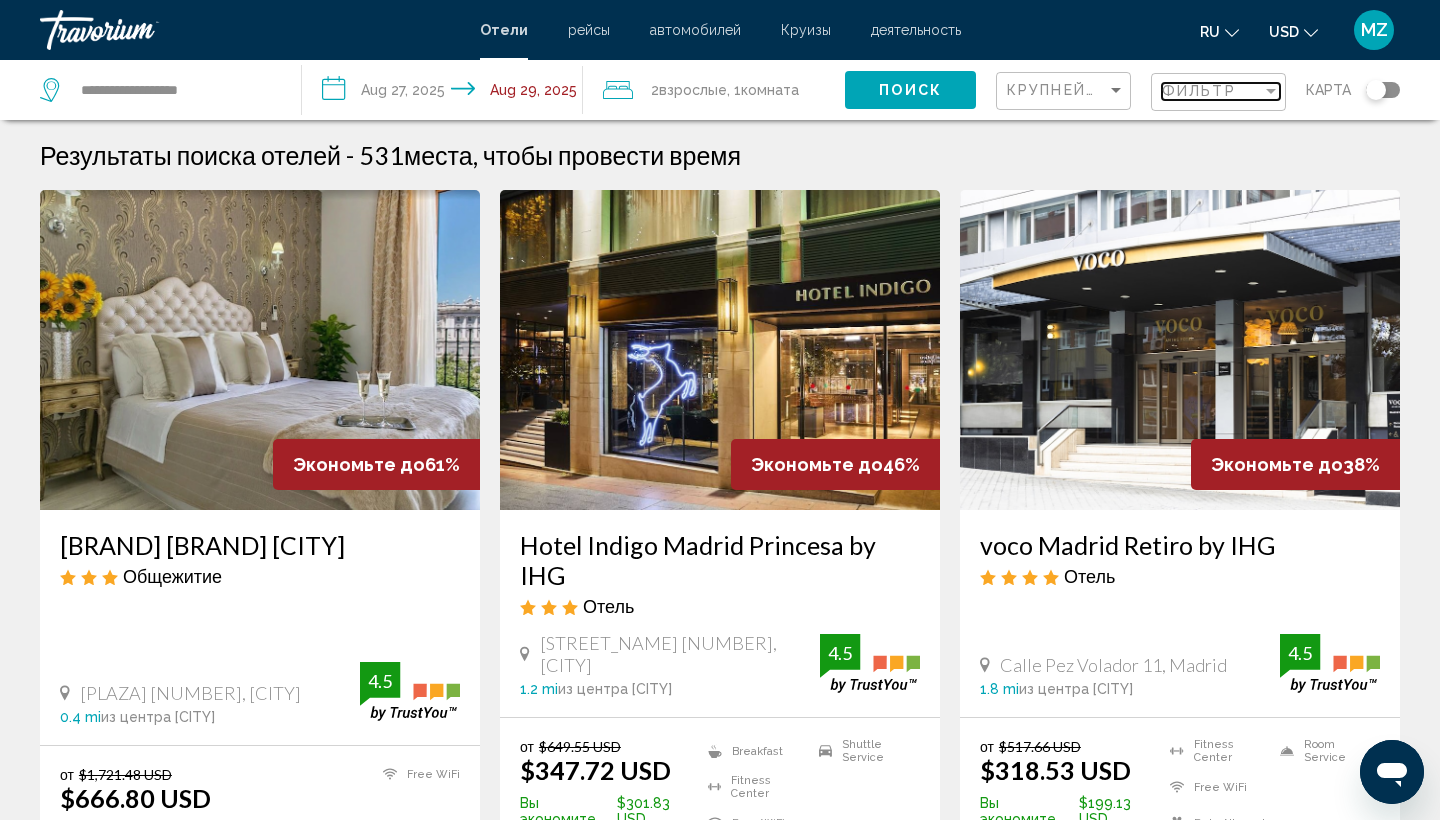 click on "Фильтр" at bounding box center (1212, 91) 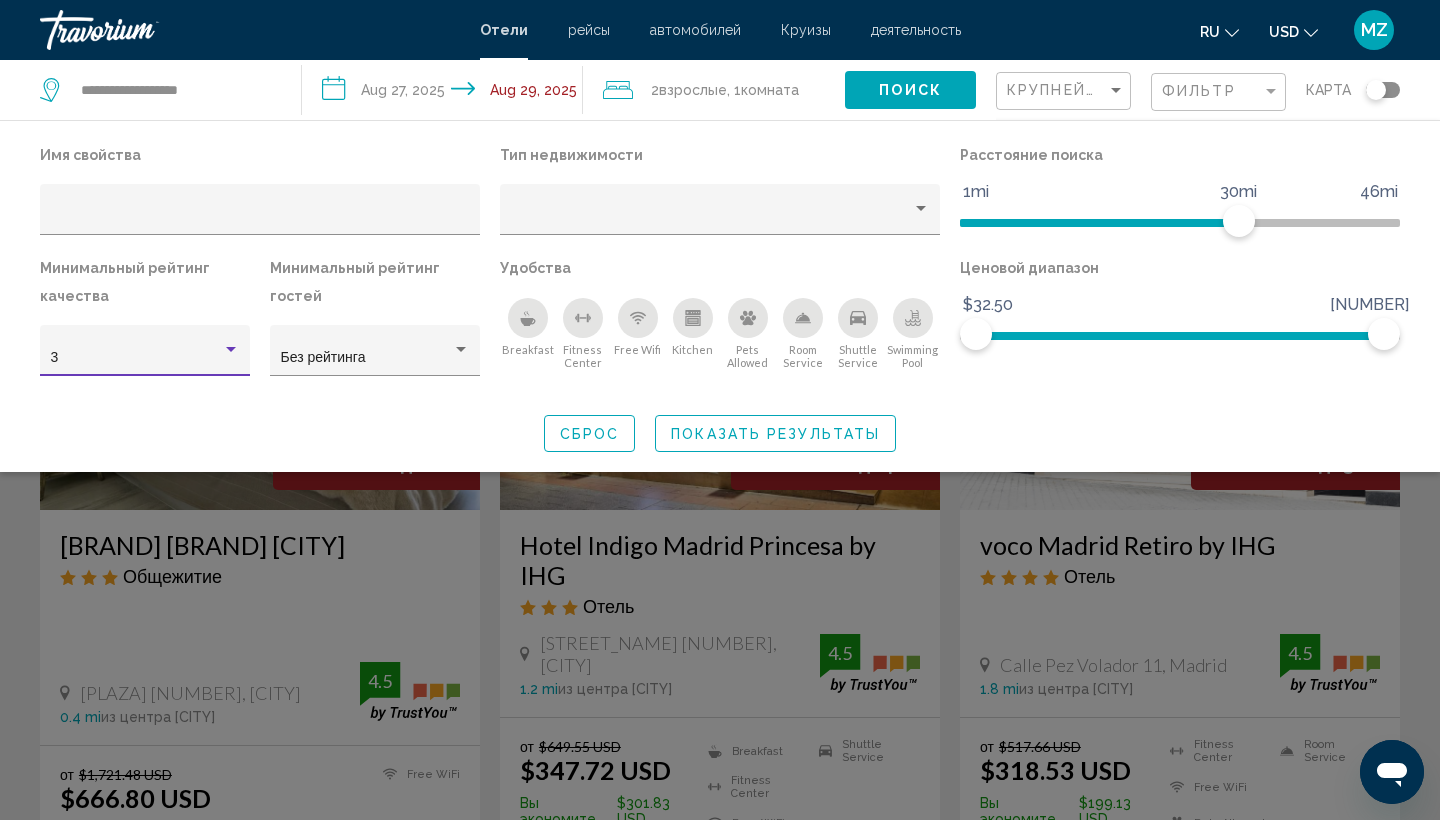 click at bounding box center (231, 350) 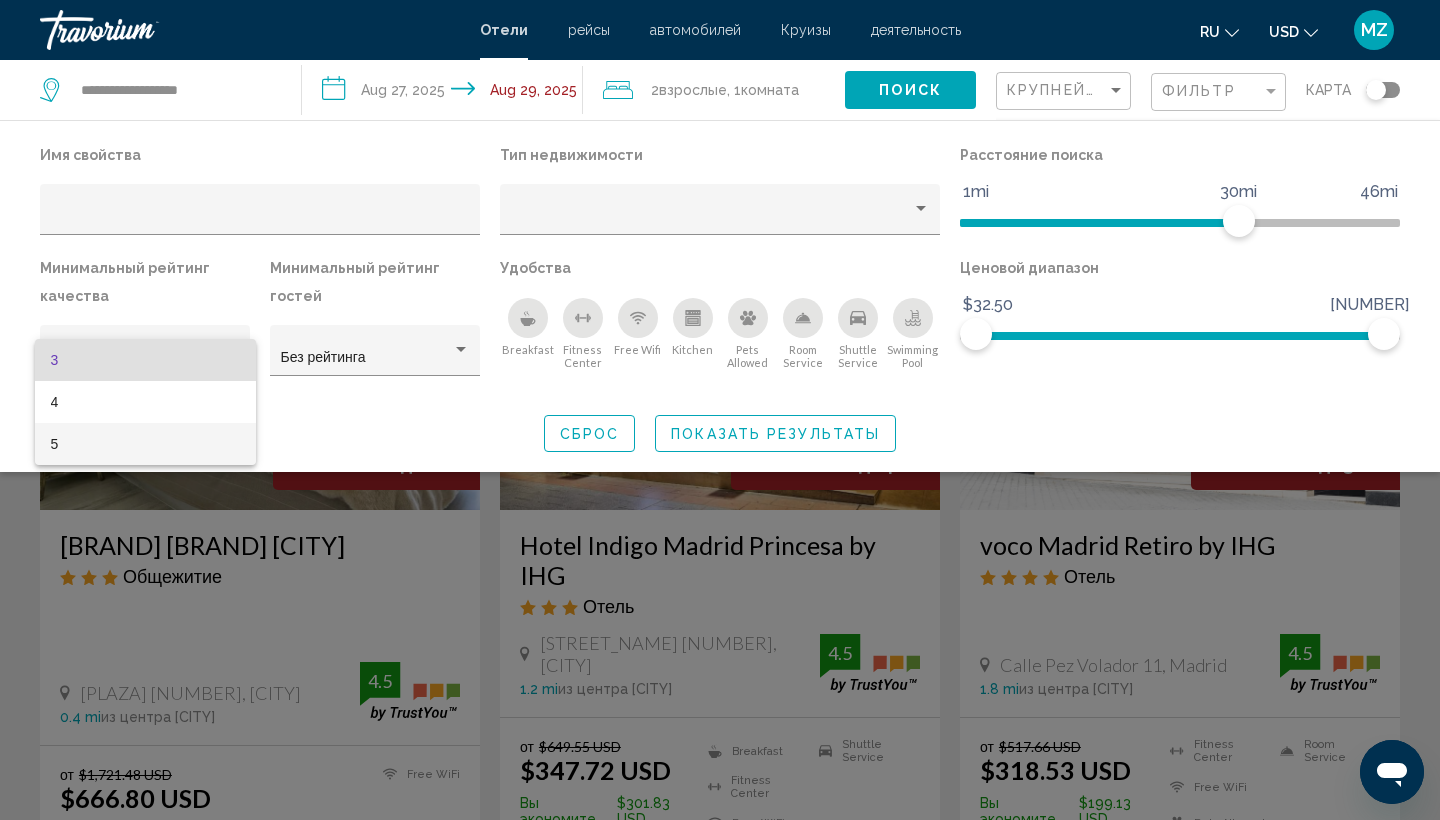 click on "5" at bounding box center [145, 444] 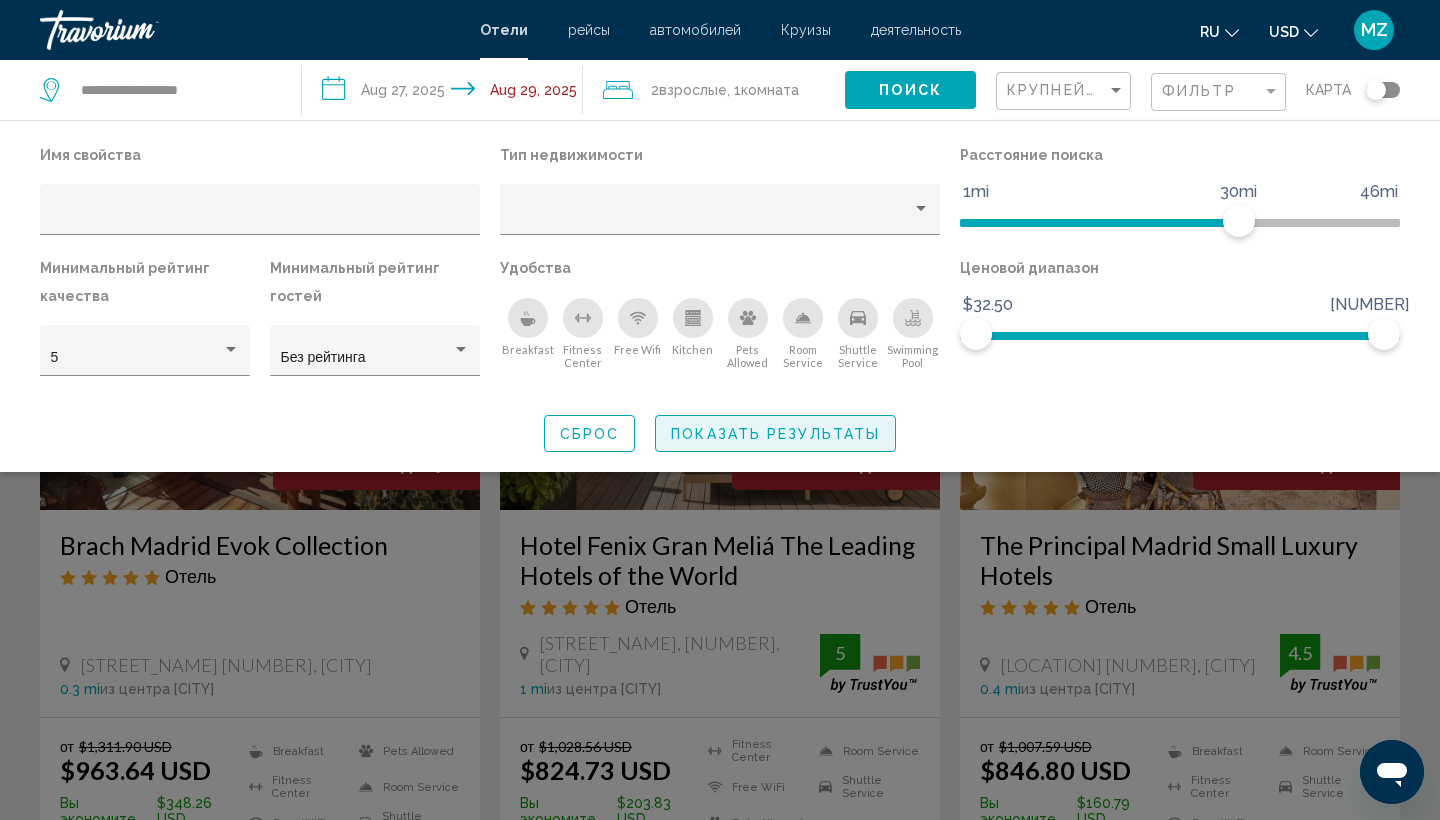 click on "Показать результаты" 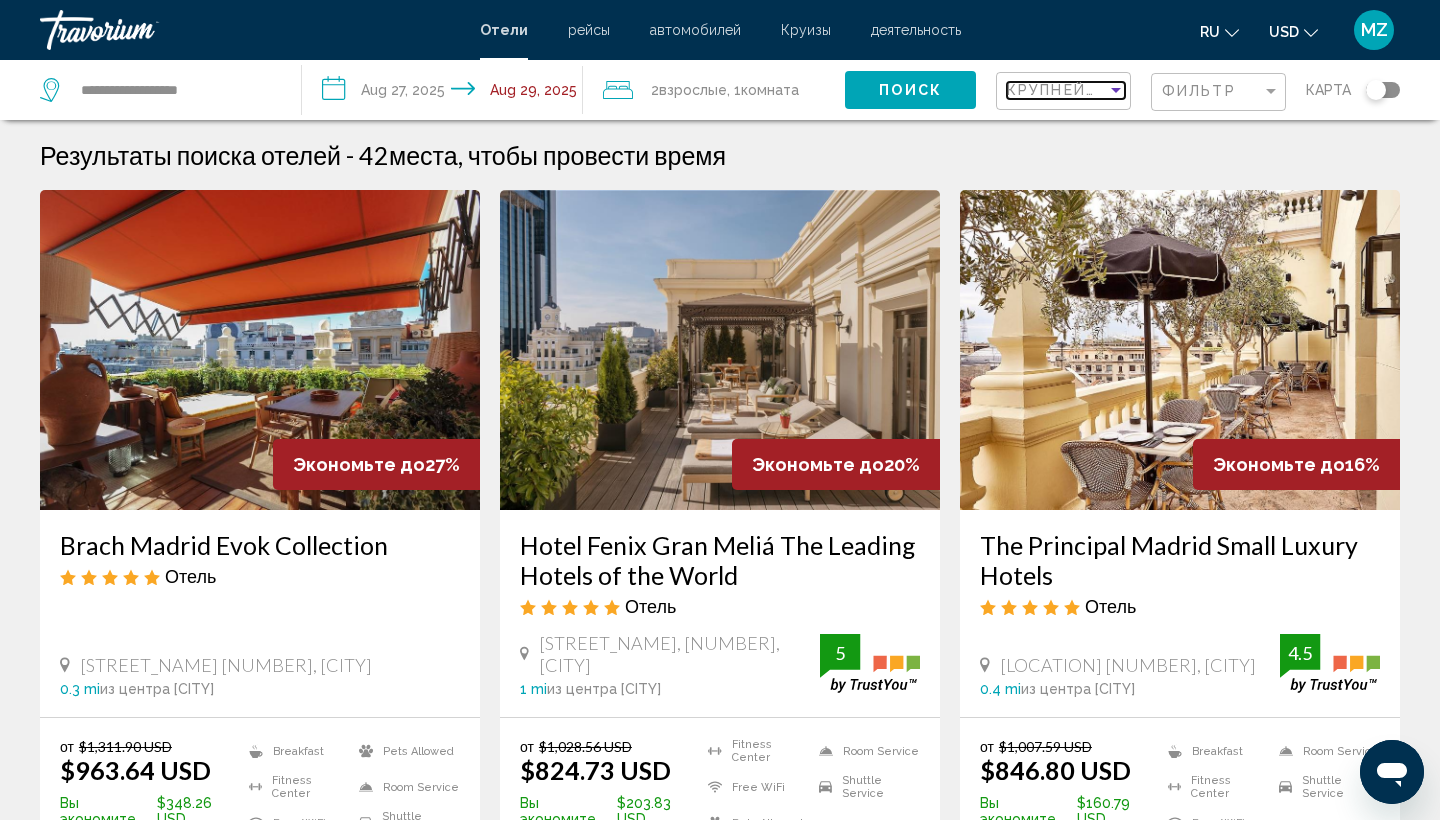 click at bounding box center (1116, 90) 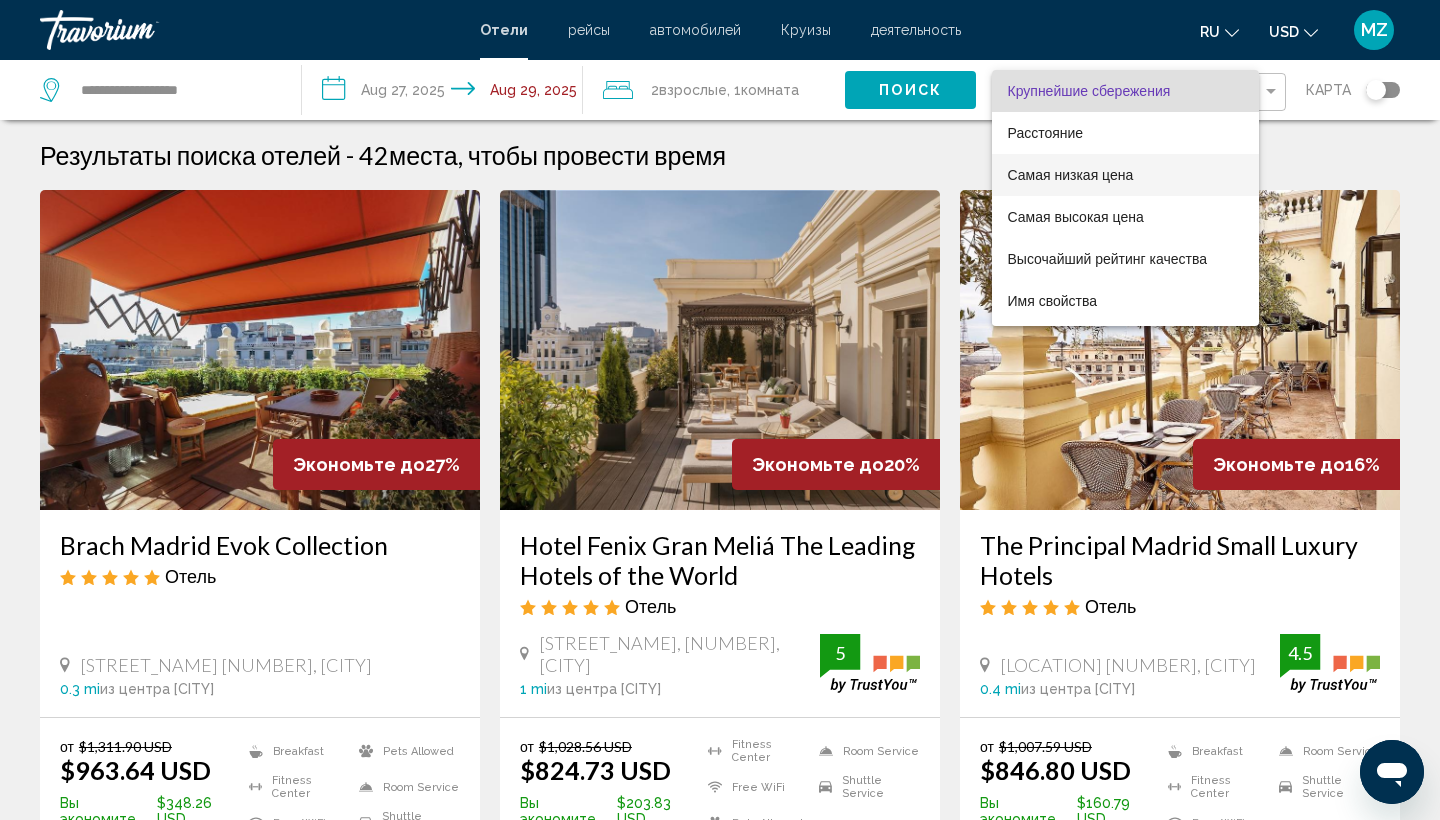 click on "Самая низкая цена" at bounding box center [1071, 175] 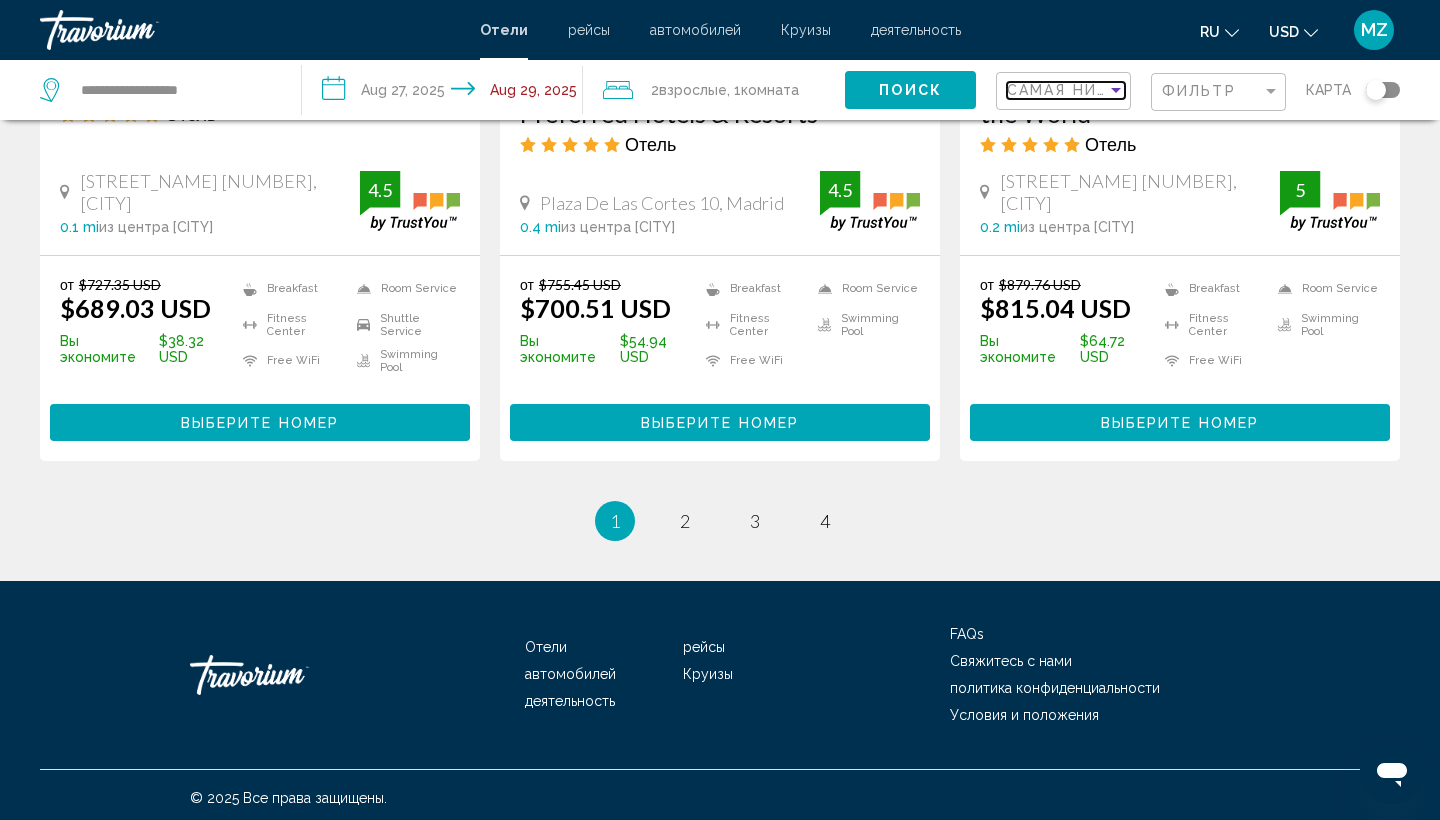 scroll, scrollTop: 2690, scrollLeft: 0, axis: vertical 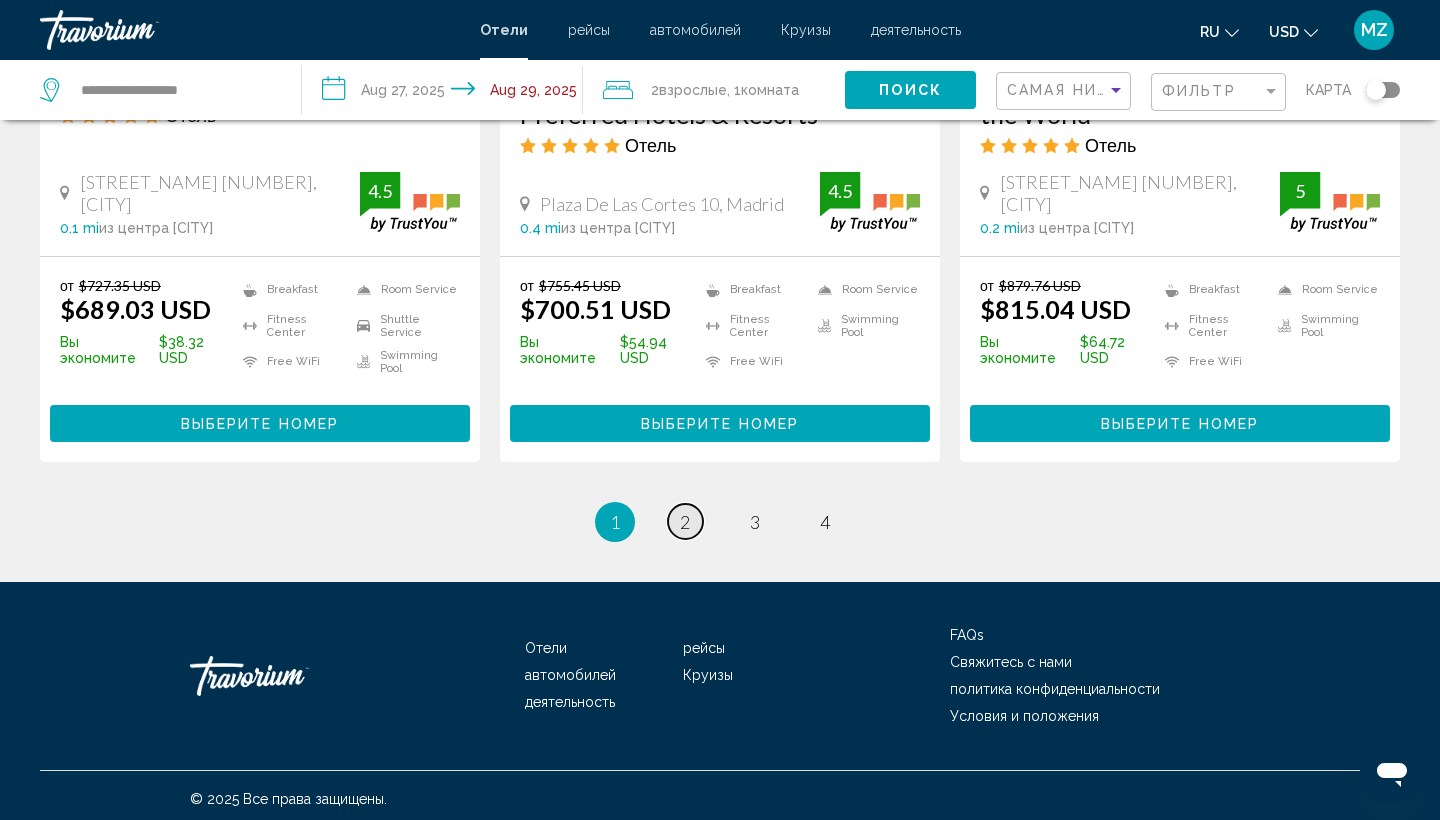 click on "2" at bounding box center (685, 522) 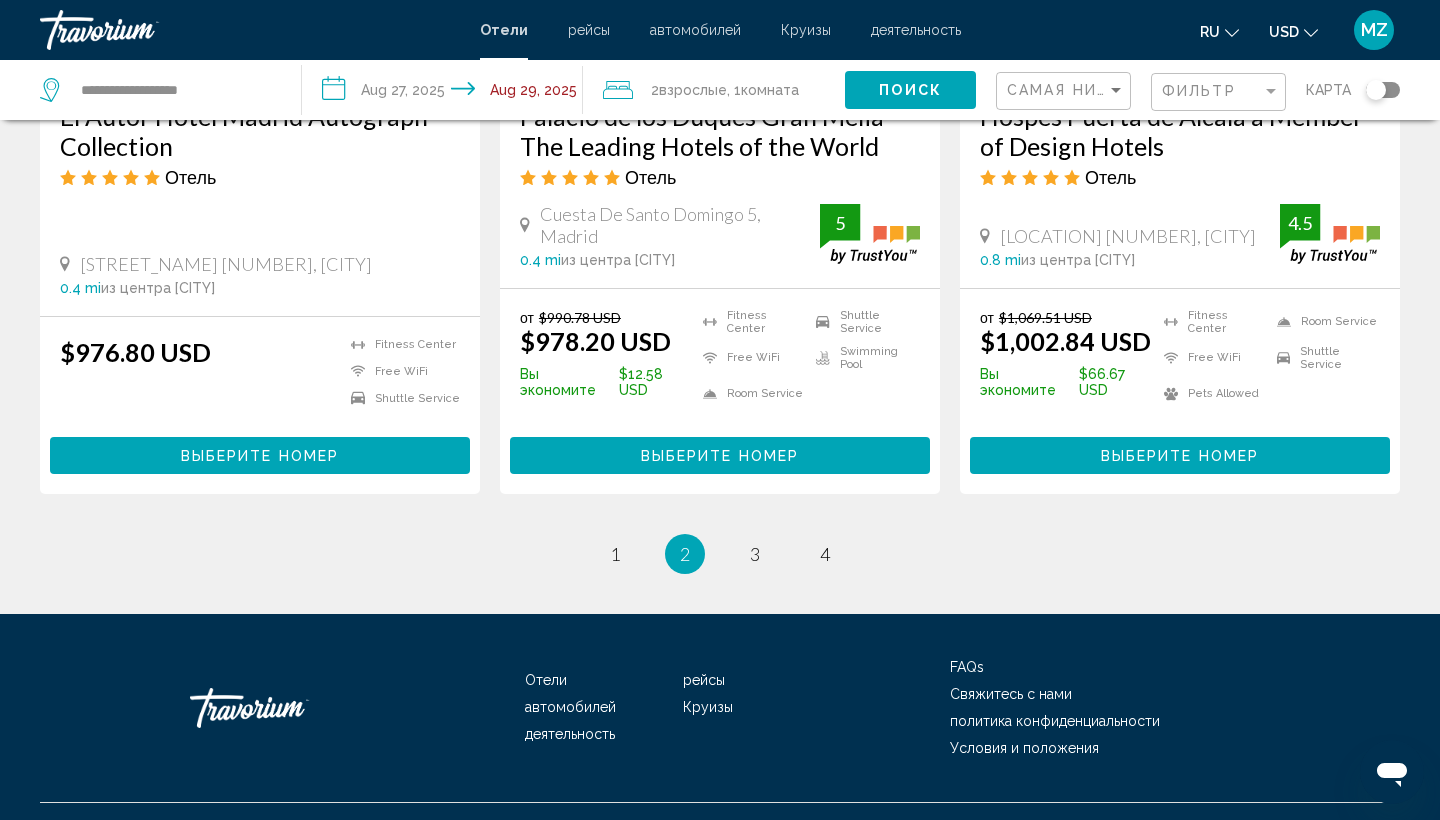 scroll, scrollTop: 0, scrollLeft: 0, axis: both 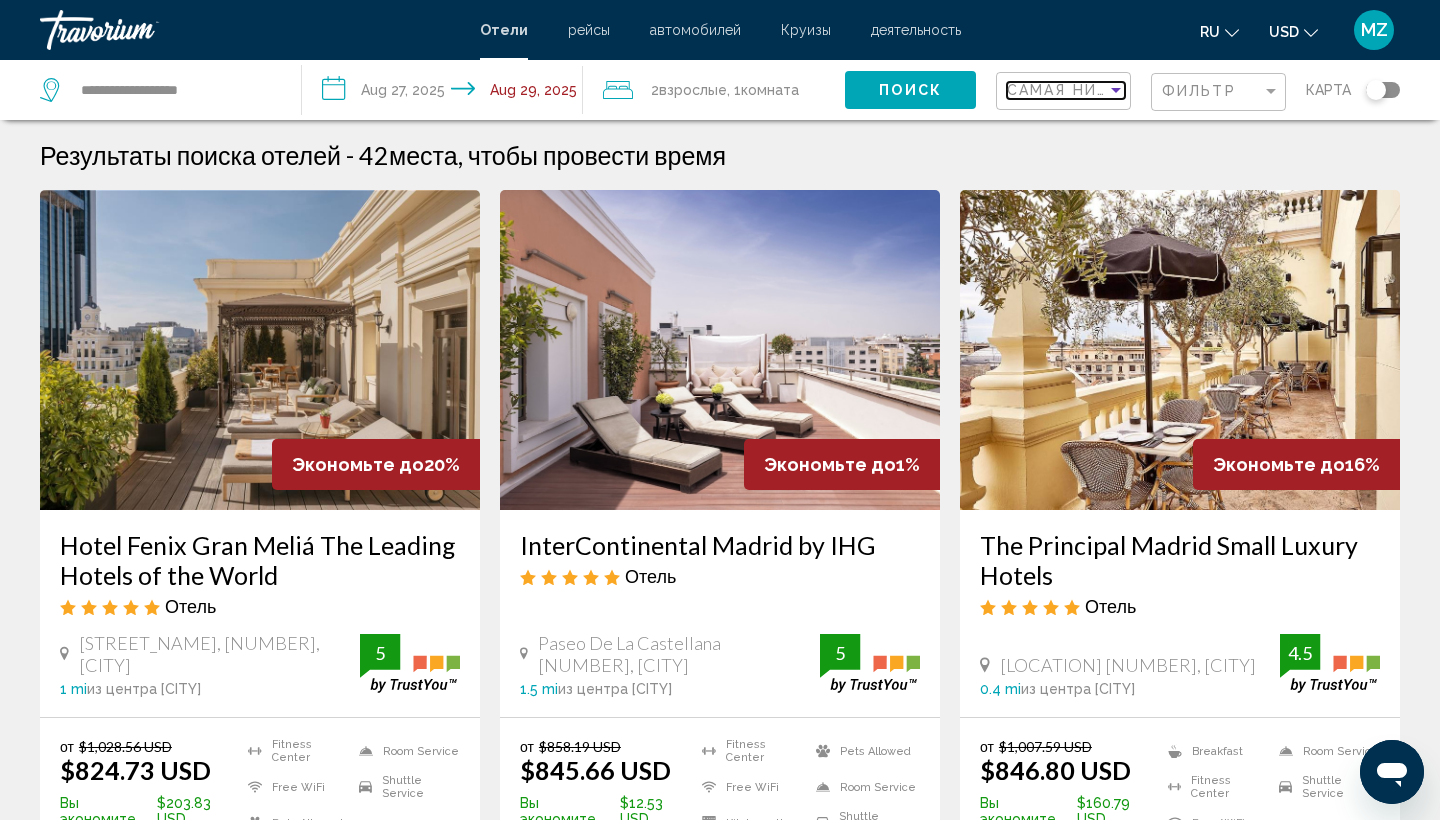 click at bounding box center (1116, 90) 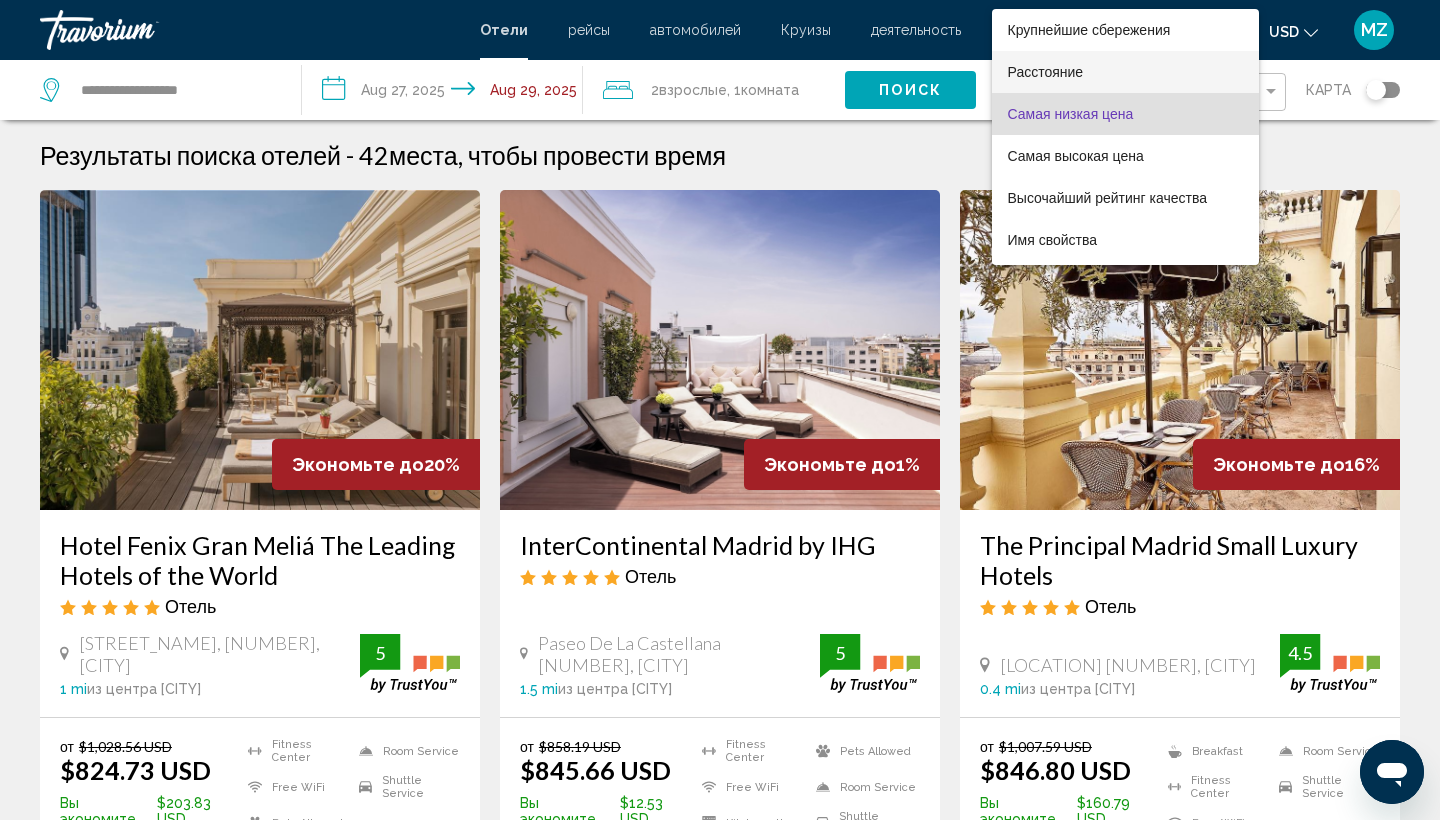 scroll, scrollTop: 0, scrollLeft: 0, axis: both 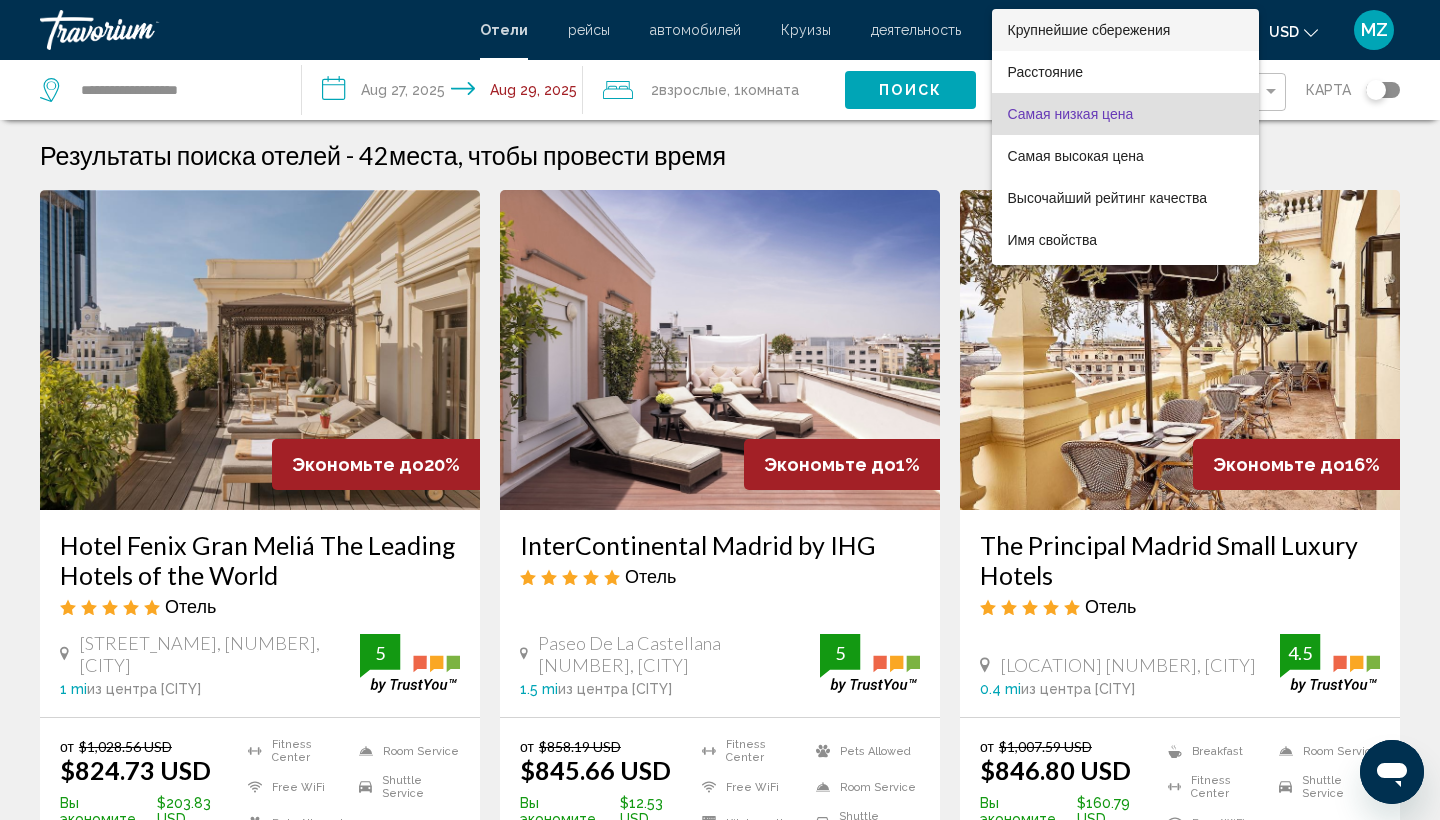 click on "Крупнейшие сбережения" at bounding box center [1089, 30] 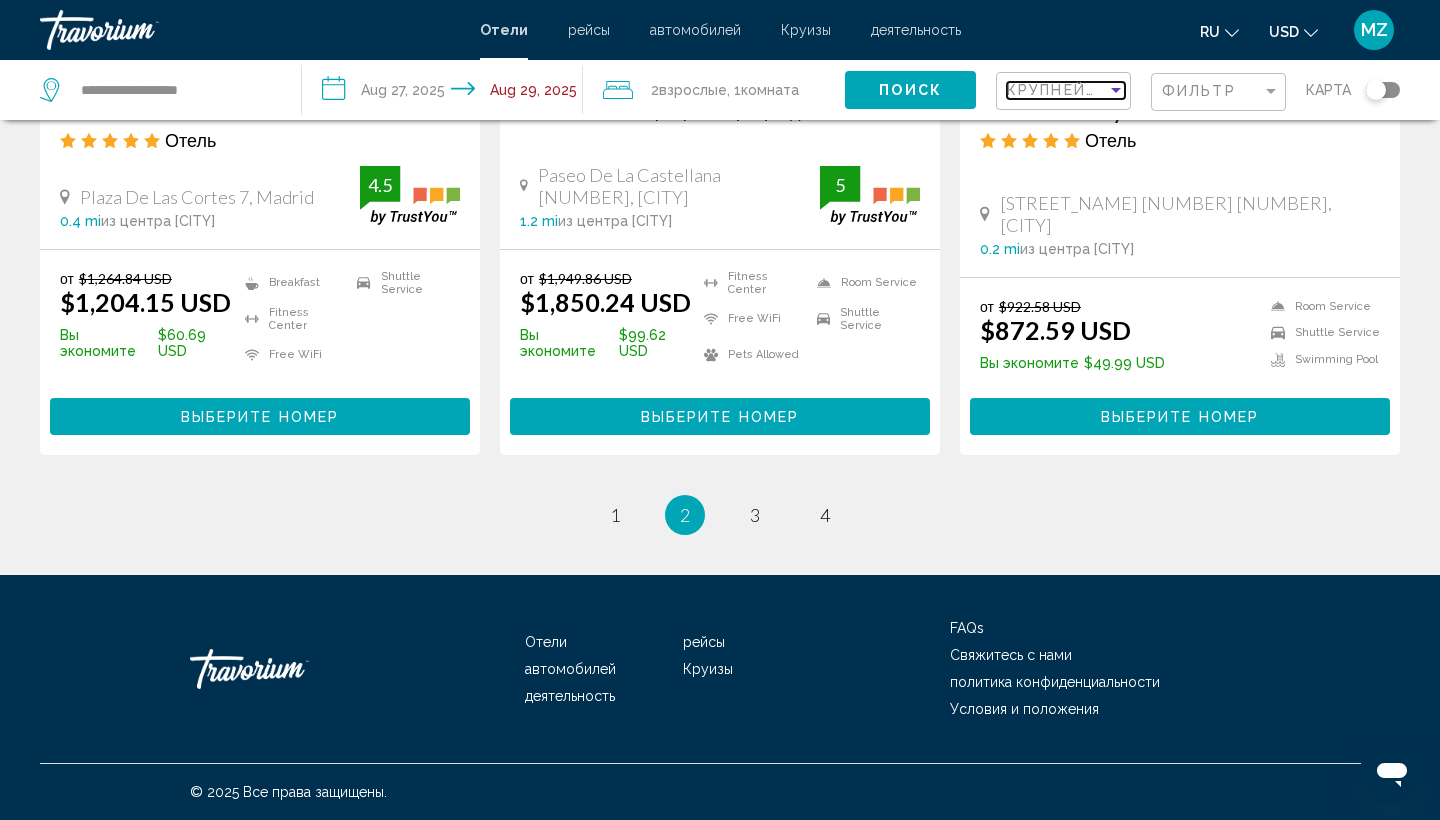 scroll, scrollTop: 2782, scrollLeft: 0, axis: vertical 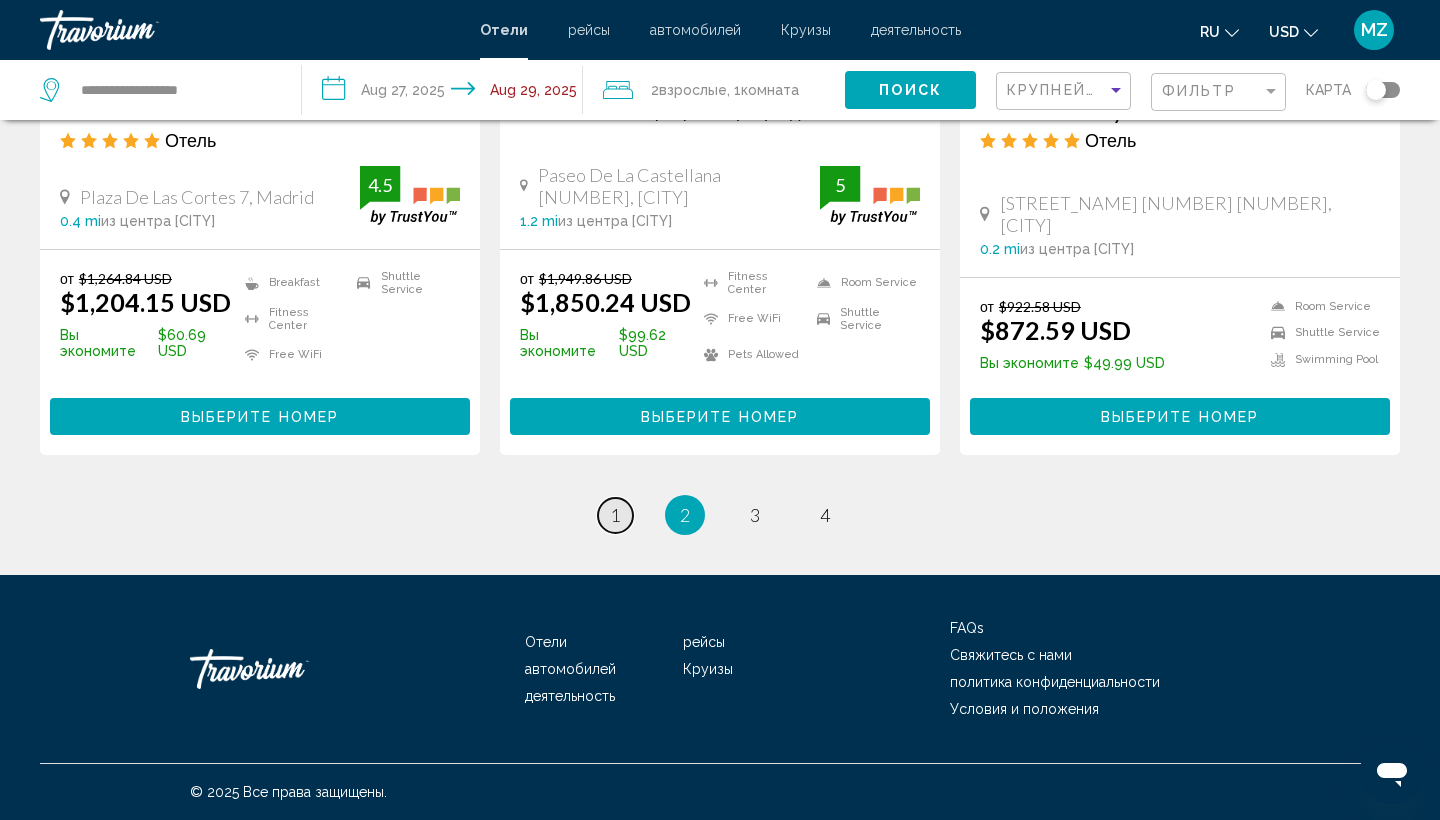 click on "1" at bounding box center [615, 515] 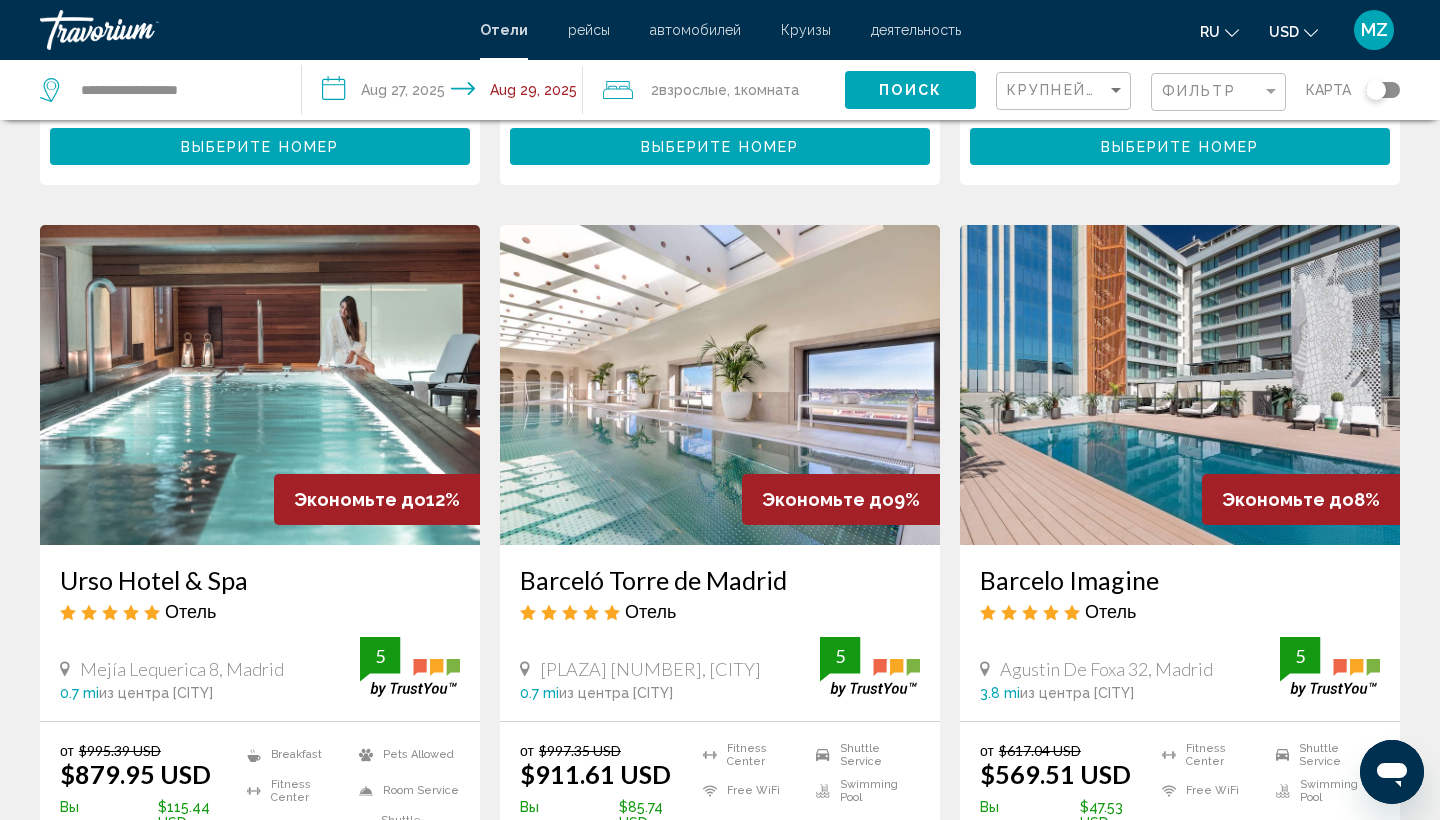 scroll, scrollTop: 2229, scrollLeft: 0, axis: vertical 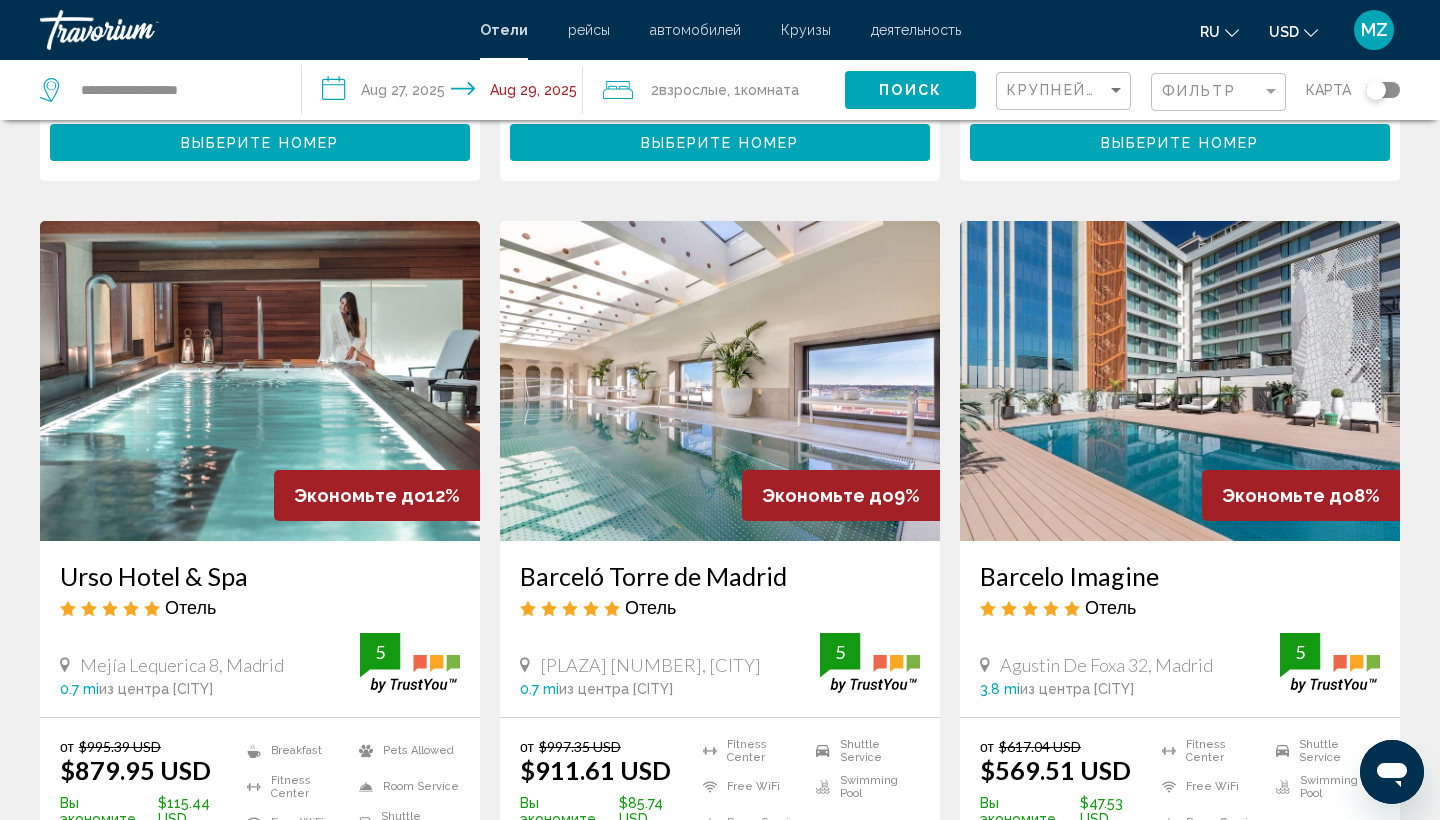click on "Взрослые" 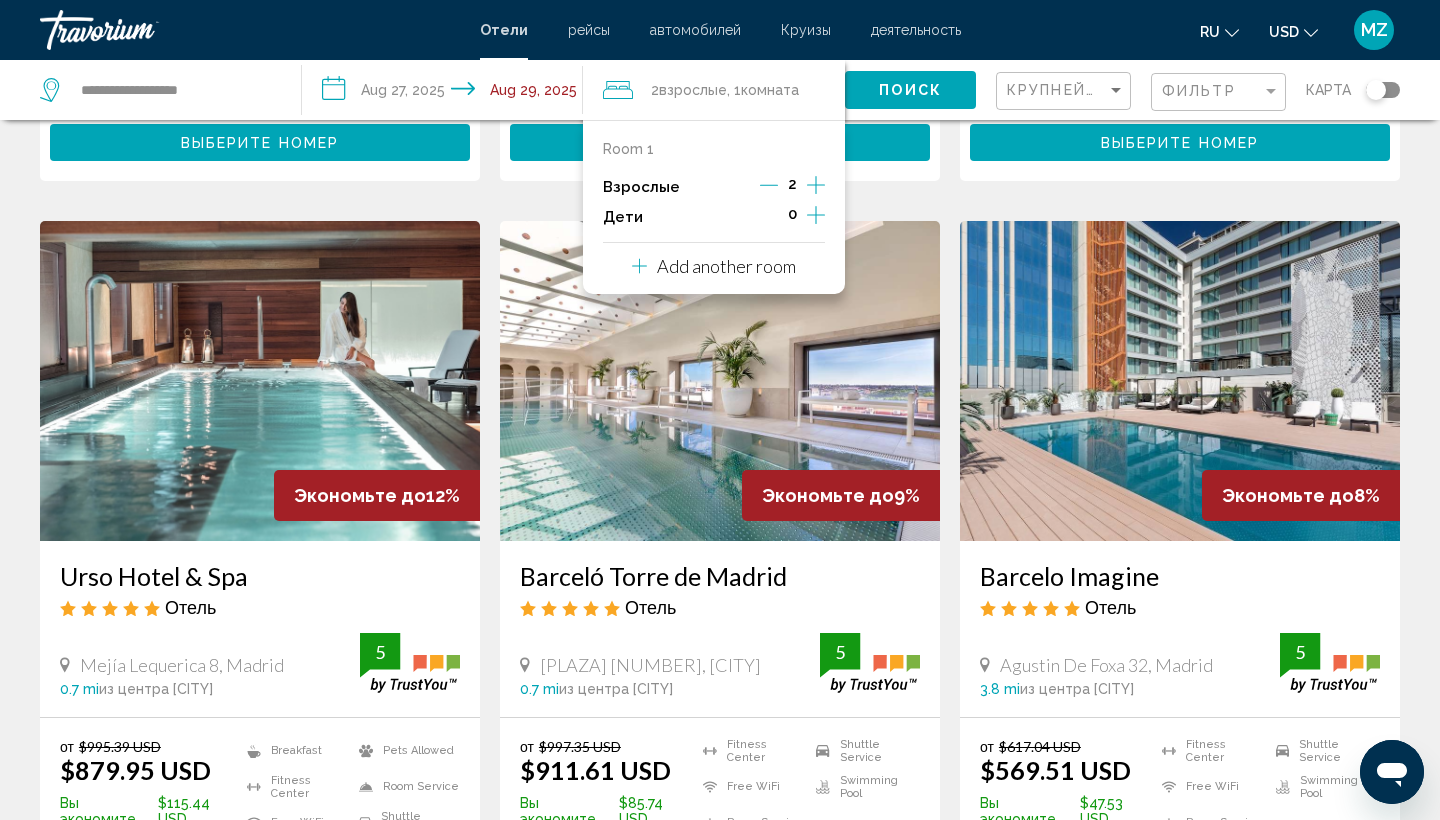 click 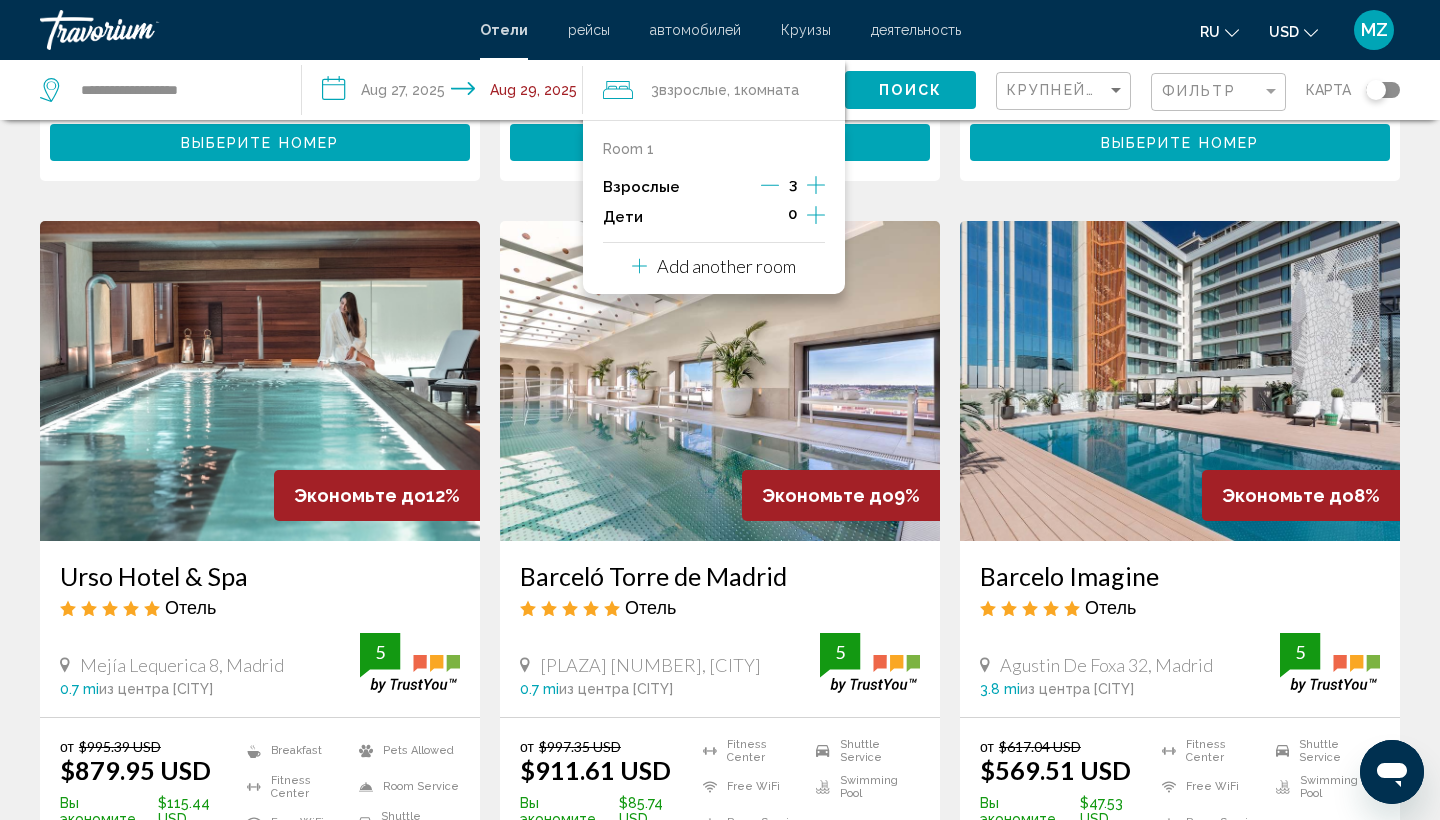 click 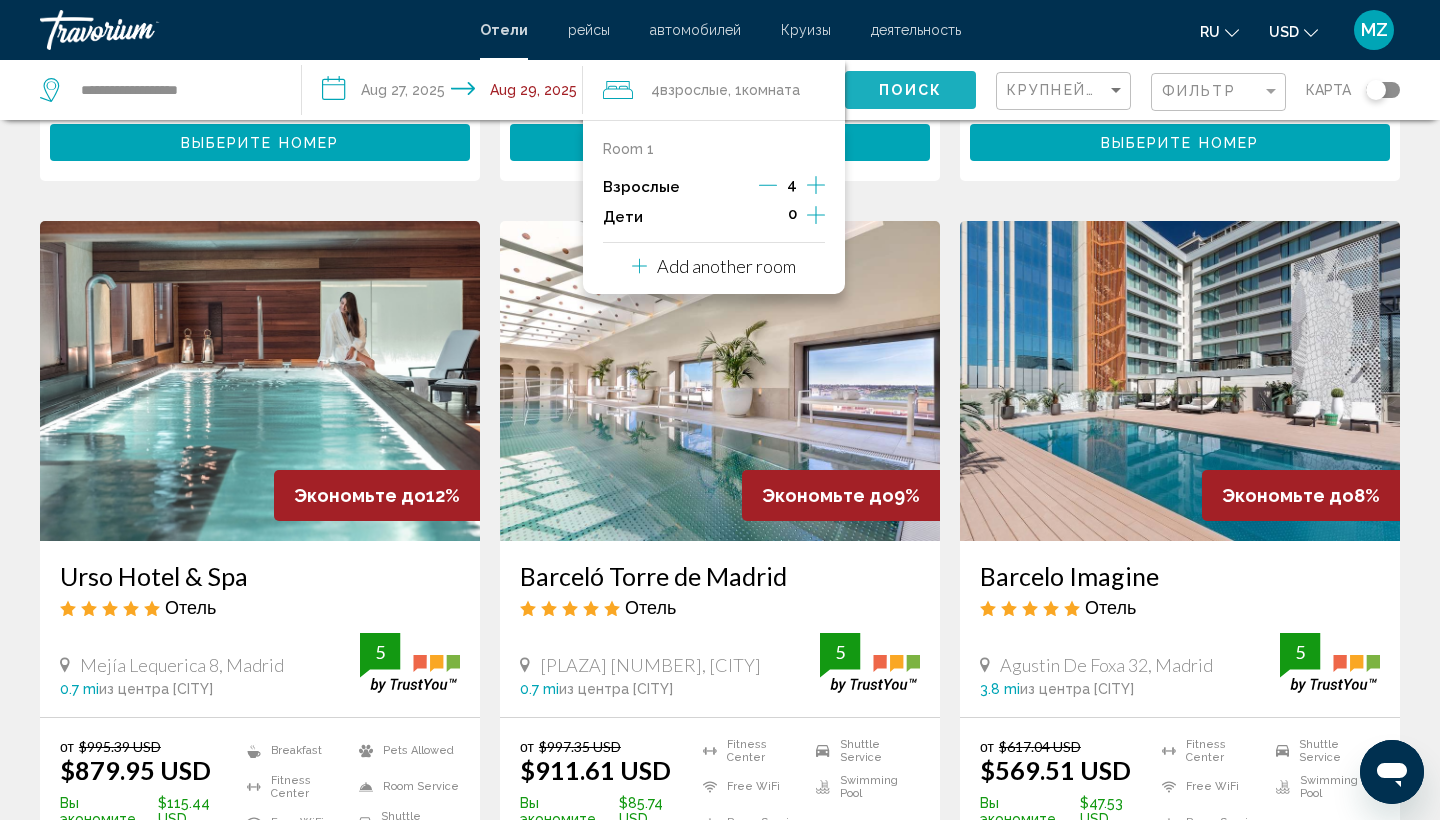 click on "Поиск" 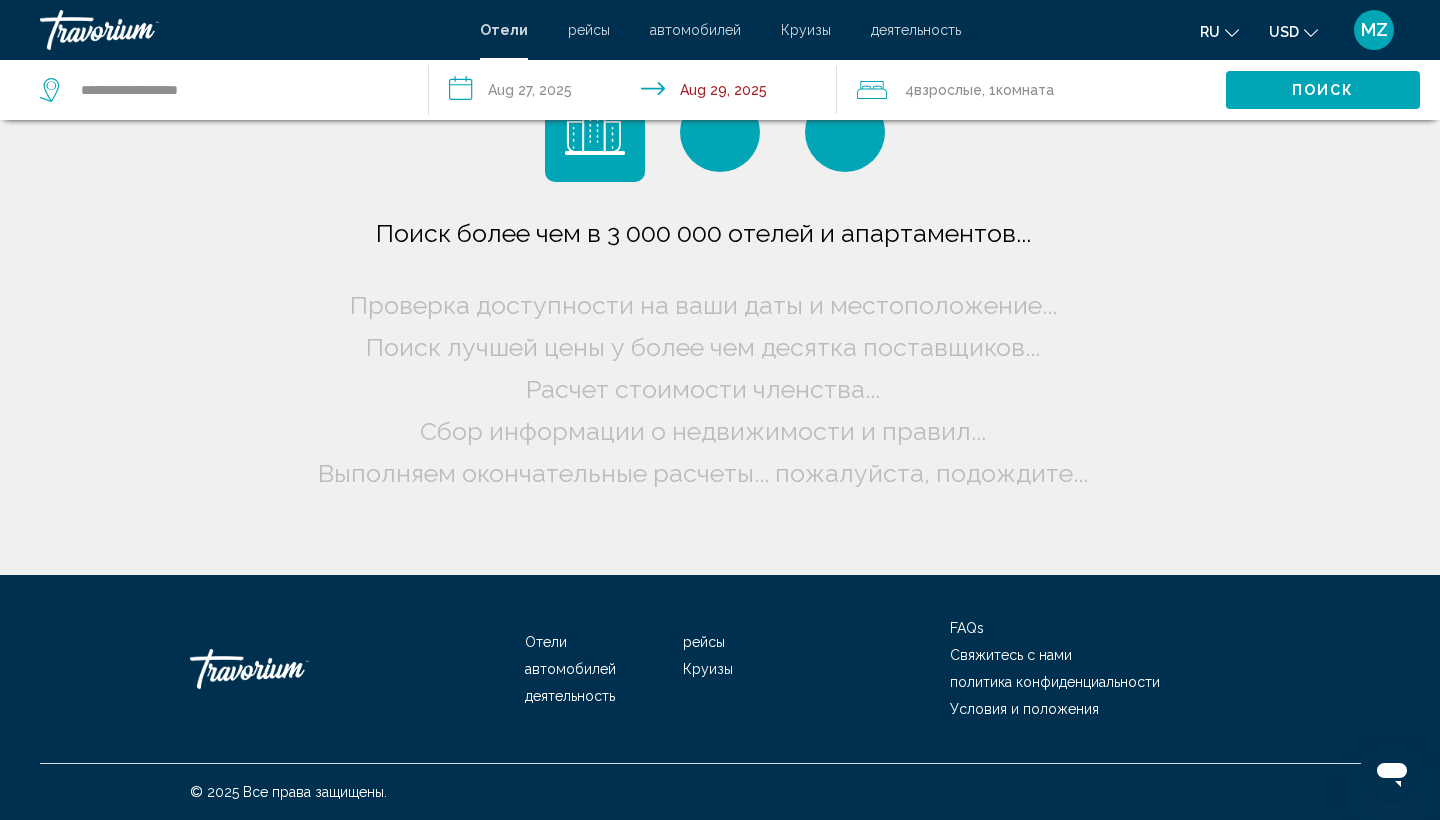 scroll, scrollTop: 0, scrollLeft: 0, axis: both 